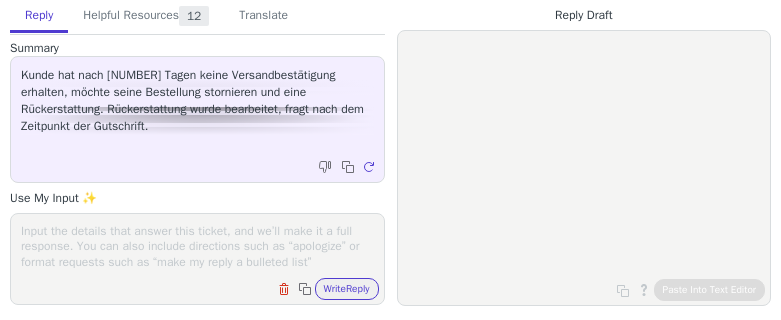 scroll, scrollTop: 0, scrollLeft: 0, axis: both 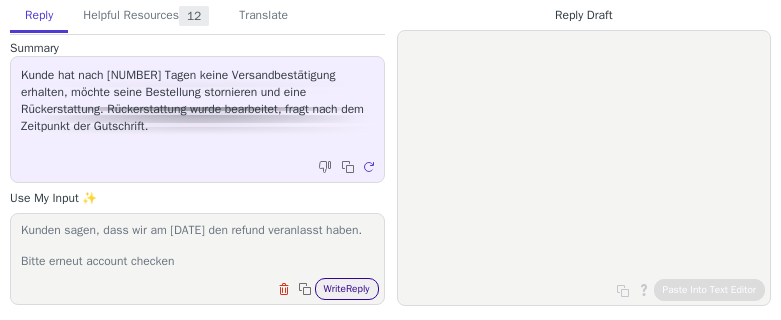 type on "Kunden sagen, dass wir am [DATE] den refund veranlasst haben.
Bitte erneut account checken" 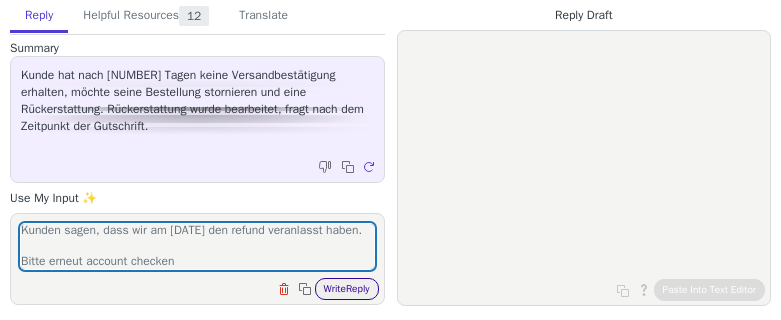 click on "Write  Reply" at bounding box center [347, 289] 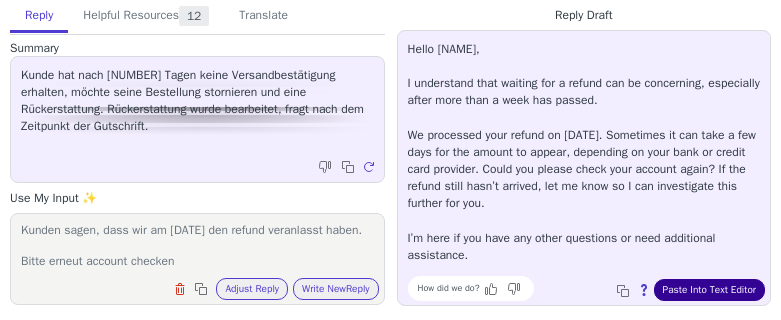 click on "Paste Into Text Editor" at bounding box center [709, 290] 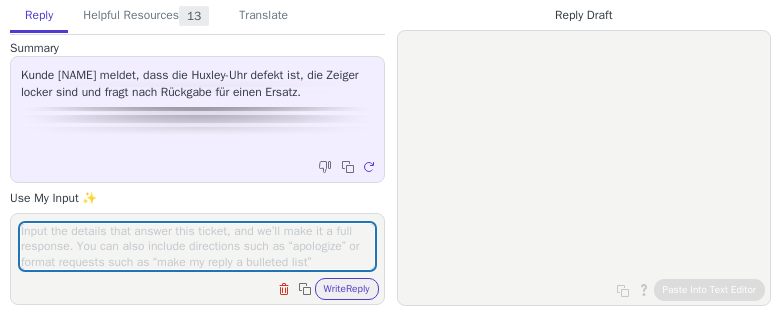 scroll, scrollTop: 0, scrollLeft: 0, axis: both 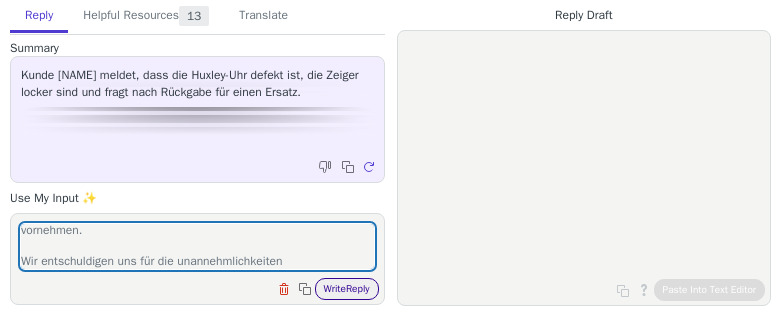 type on "return label anbei, wir werden die erforderlichen schritte vornehmen.
Wir entschuldigen uns für die unannehmlichkeiten" 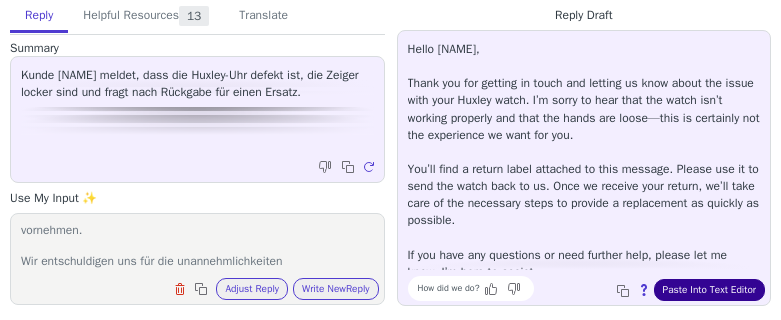 click on "Paste Into Text Editor" at bounding box center (709, 290) 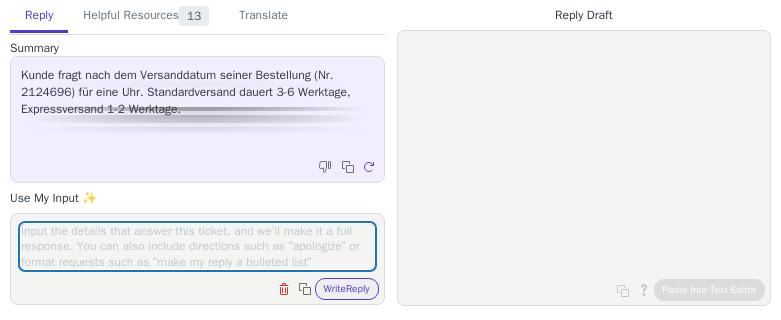 click at bounding box center (197, 246) 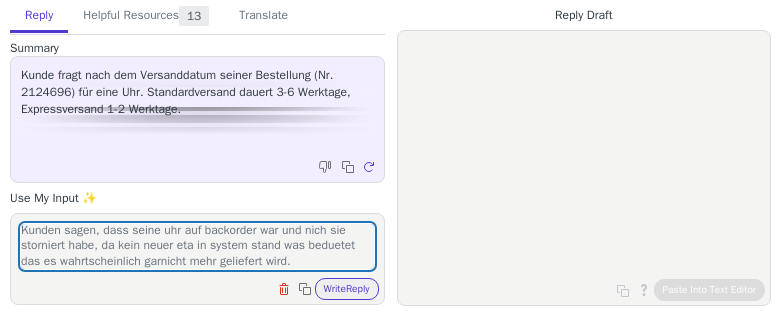 scroll, scrollTop: 32, scrollLeft: 0, axis: vertical 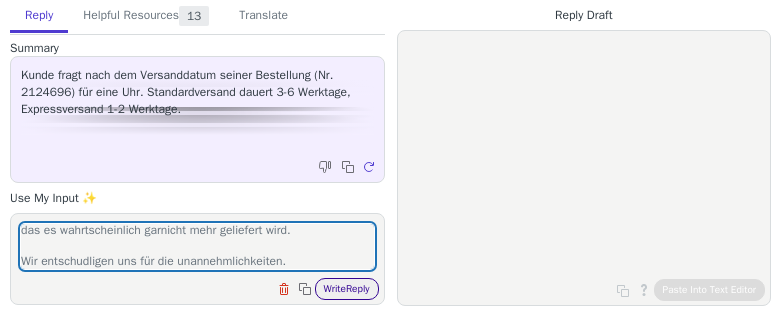 type on "Kunden sagen, dass seine uhr auf backorder war und nich sie storniert habe, da kein neuer eta in system stand was beduetet das es wahrtscheinlich garnicht mehr geliefert wird.
Wir entschudligen uns für die unannehmlichkeiten." 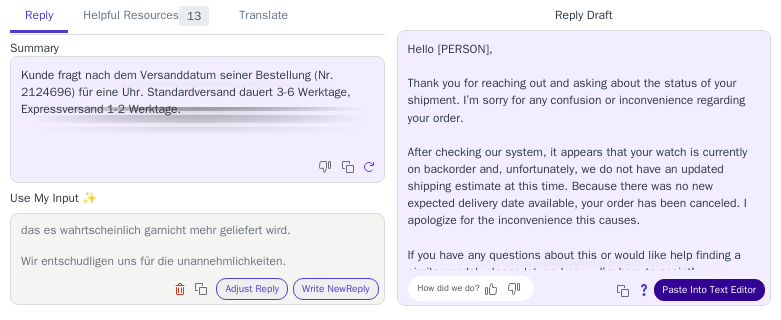 click on "Paste Into Text Editor" at bounding box center (709, 290) 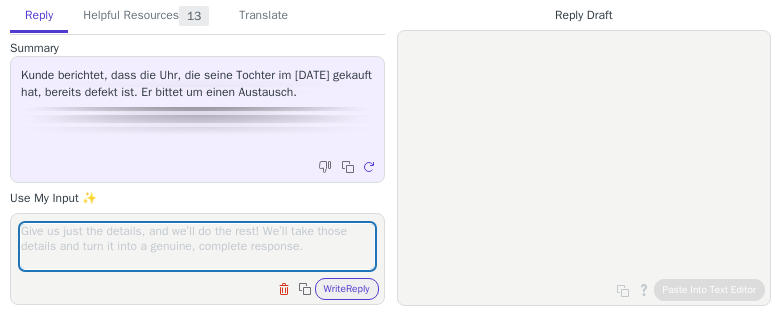 click at bounding box center [197, 246] 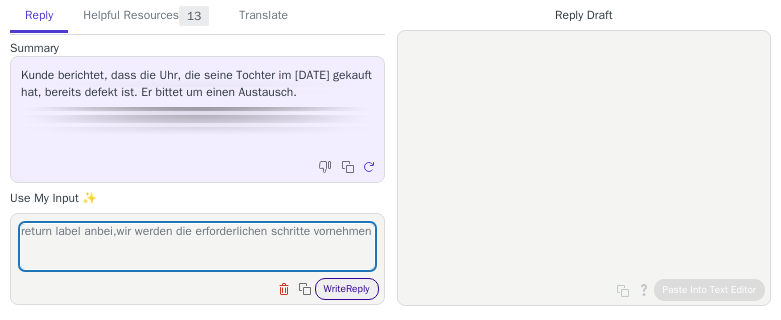 type on "return label anbei,wir werden die erforderlichen schritte vornehmen" 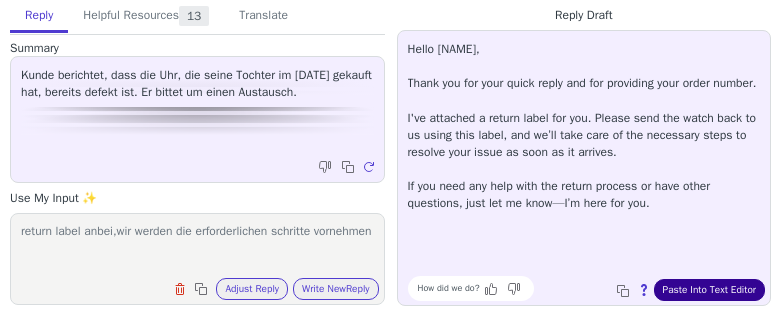 click on "Paste Into Text Editor" at bounding box center (709, 290) 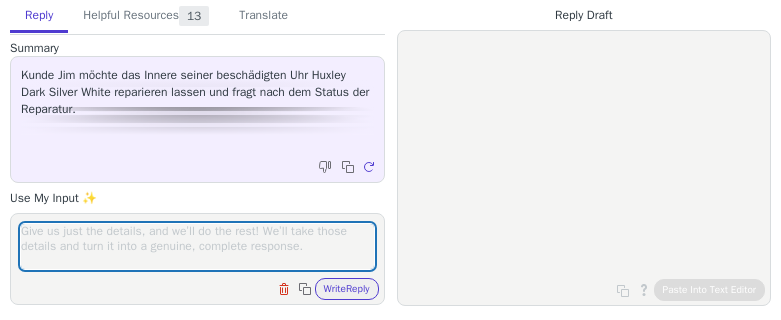 scroll, scrollTop: 0, scrollLeft: 0, axis: both 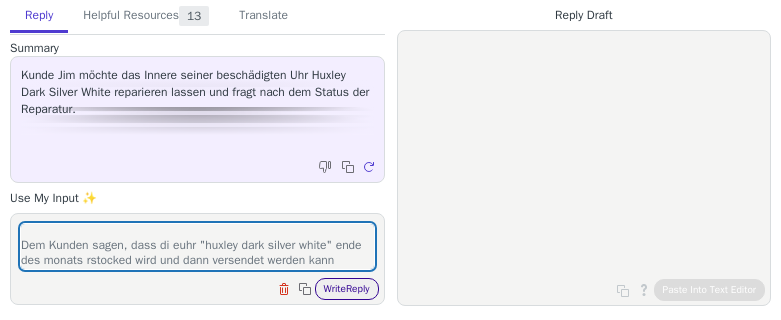 type on "Kunden sagen, dass ich das so wweditergegeben habe.
Dem Kunden sagen, dass di euhr "huxley dark silver white" ende des monats rstocked wird und dann versendet werden kann" 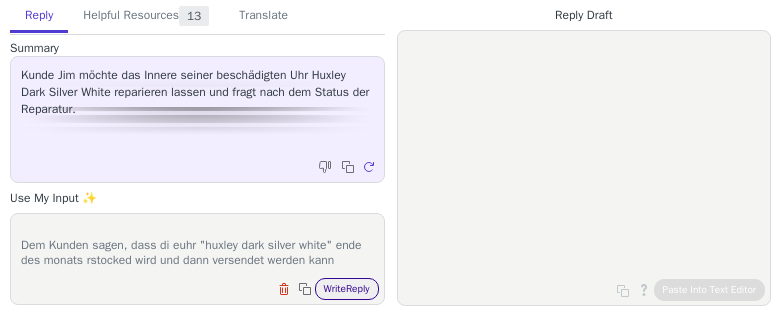 click on "Write  Reply" at bounding box center [347, 289] 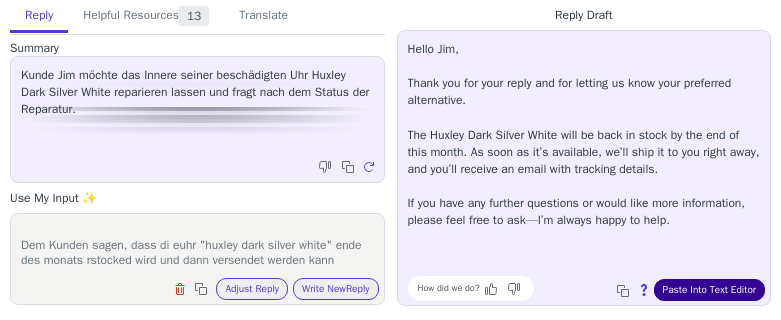 click on "Paste Into Text Editor" at bounding box center (709, 290) 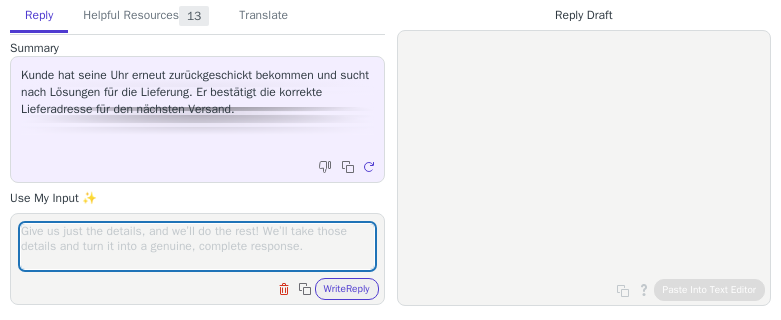 scroll, scrollTop: 0, scrollLeft: 0, axis: both 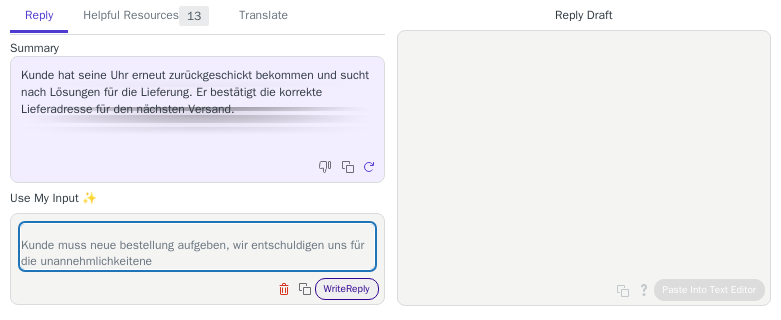 type on "Kunden sagen, dass seine uhr bei erhalt unserer seite aus automatisch storniert wurde.
Kunde muss neue bestellung aufgeben, wir entschuldigen uns für die unannehmlichkeitene" 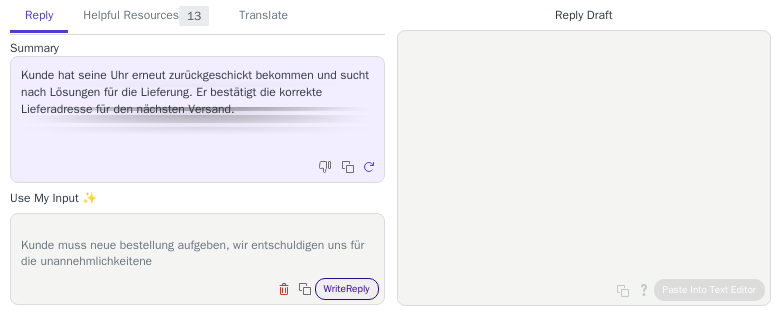drag, startPoint x: 345, startPoint y: 294, endPoint x: 344, endPoint y: 282, distance: 12.0415945 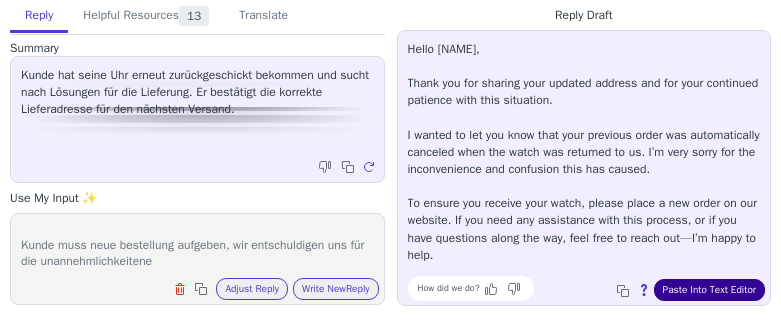 click on "Paste Into Text Editor" at bounding box center (709, 290) 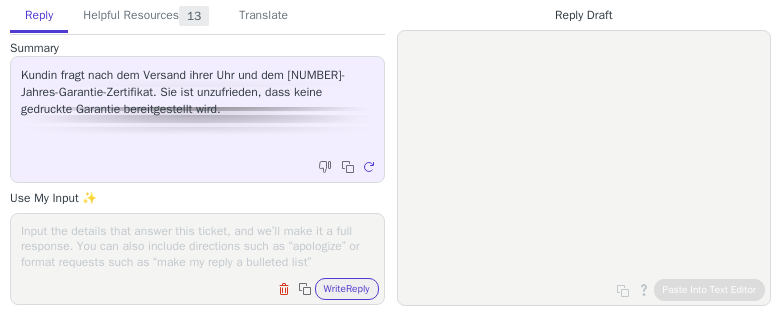 scroll, scrollTop: 0, scrollLeft: 0, axis: both 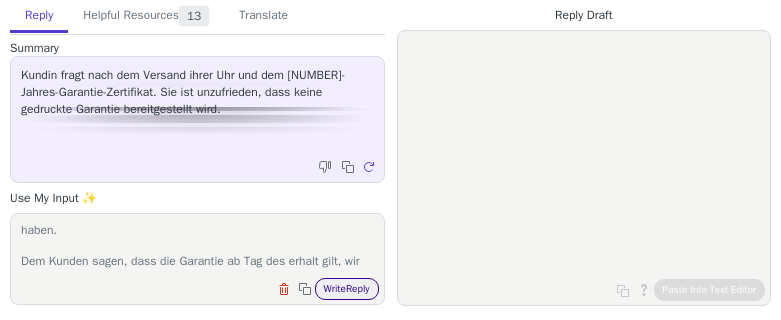 type on "Kunden sagen, dass wir von 2 auf 3 jahre erhöht haben.
Dem Kunden sagen, dass die Garantie ab Tag des erhalt gilt, wir haben diese ganze infos in unserem system" 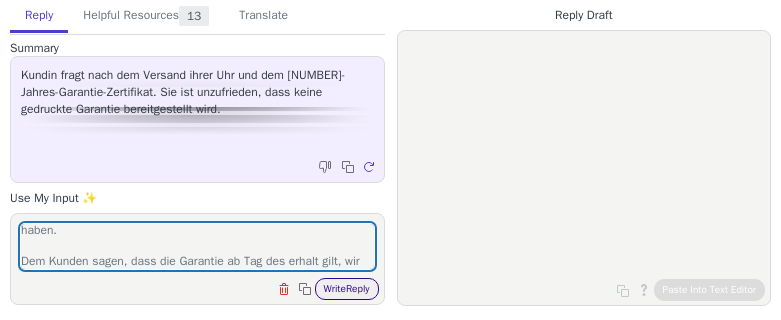 click on "Write  Reply" at bounding box center (347, 289) 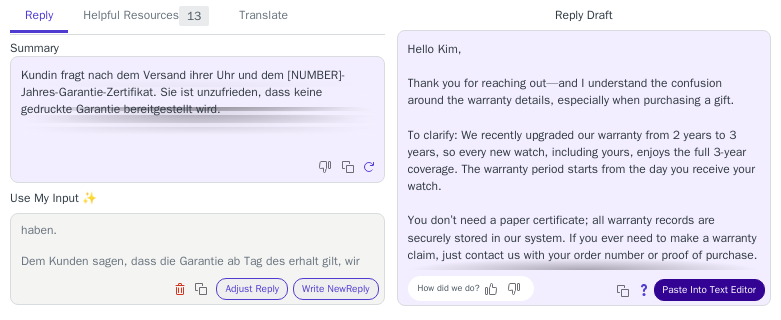 click on "Paste Into Text Editor" at bounding box center (709, 290) 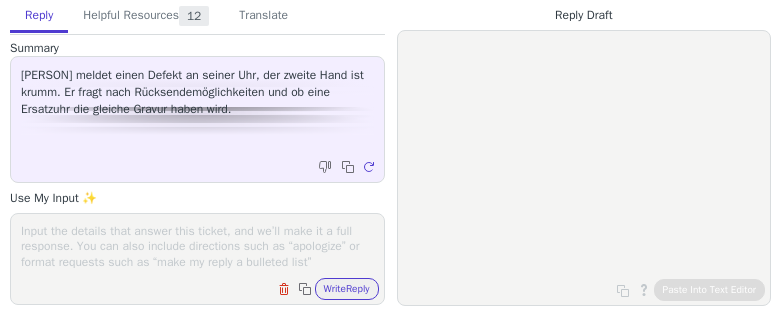 scroll, scrollTop: 0, scrollLeft: 0, axis: both 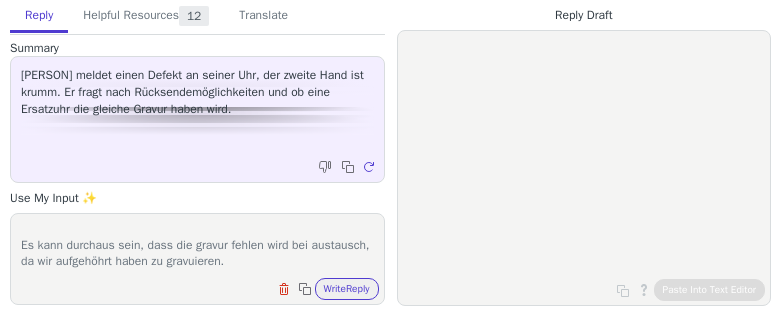 click on "Kunden sagen, dass er die uhr einfach nur rutschfest platzieren soll.
Es kann durchaus sein, dass die gravur fehlen wird bei austausch, da wir aufgehöhrt haben zu gravuieren." at bounding box center [197, 246] 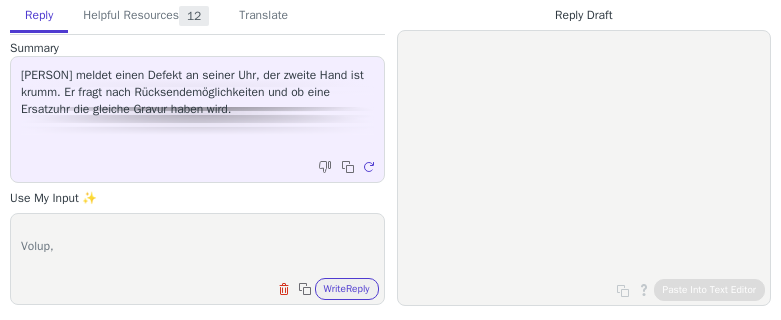 scroll, scrollTop: 432, scrollLeft: 0, axis: vertical 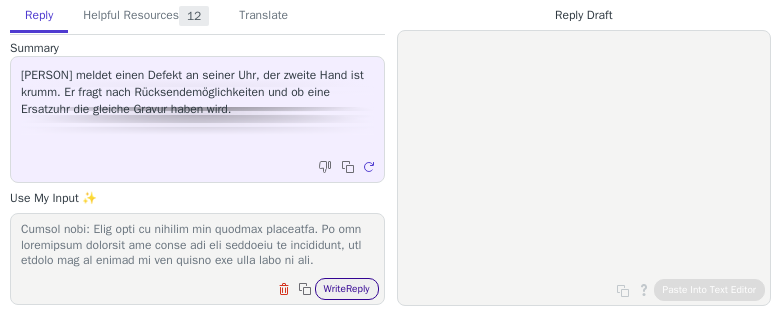 type on "Kunden sagen, dass er die uhr einfach nur rutschfest platzieren soll.
Es kann durchaus sein, dass die gravur fehlen wird bei austausch, da wir aufgehöhrt haben zu gravuieren.
Hello,
Thank you for reaching out regarding your return. We’re sorry to hear that the watch did not meet your expectations.
You will receive the return shipping label, commercial invoice, and return instructions in a separate email from FedEx. If you do not see the email in your inbox, please check your spam or junk folder as well.
Important Instructions for Return:
Place the watch securely in its original, unworn condition and packaging.
Print 3 copies of the commercial invoice and the return label.
When visiting FedEx, request 2 shipping pouches. Place the 3 commercial invoices into one pouch and the return label into the second pouch. Attach both pouches to the outside of the return package.
Please note: This step is crucial for customs clearance. If the commercial invoices and label are not included as instructed, ..." 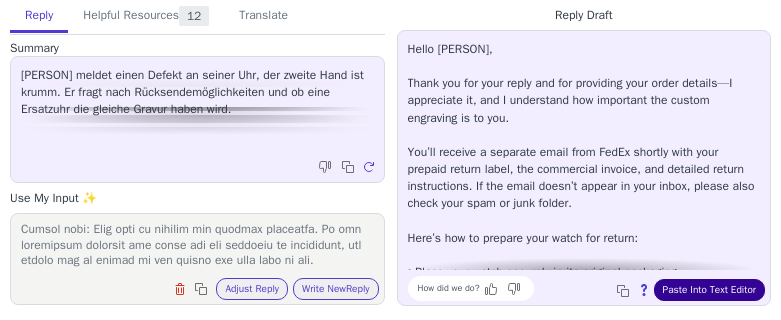 click on "Paste Into Text Editor" at bounding box center [709, 290] 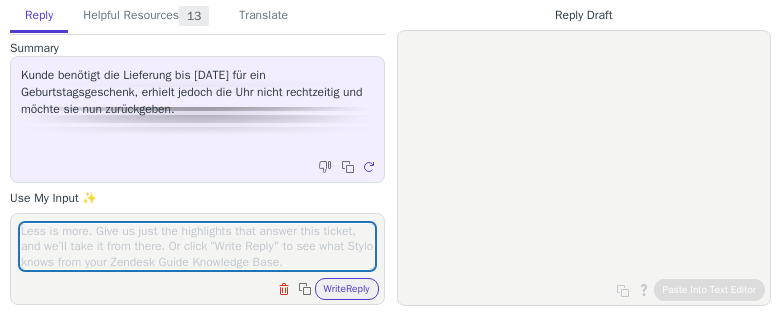 scroll, scrollTop: 0, scrollLeft: 0, axis: both 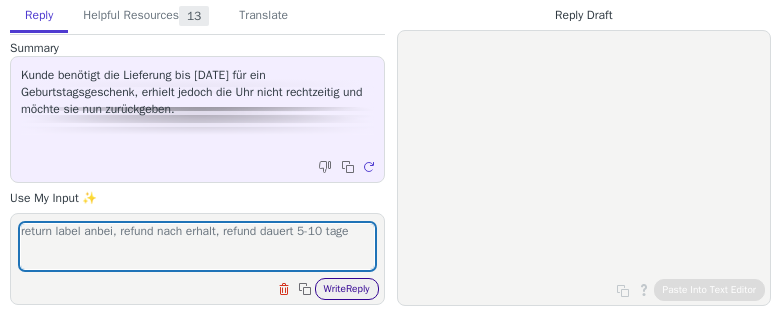 type on "return label anbei, refund nach erhalt, refund dauert 5-10 tage" 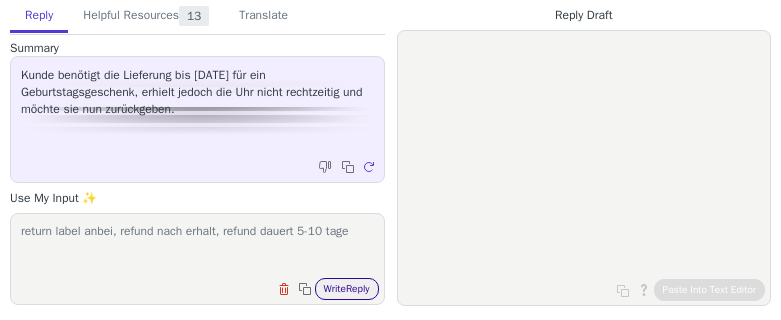 click on "Write  Reply" at bounding box center [347, 289] 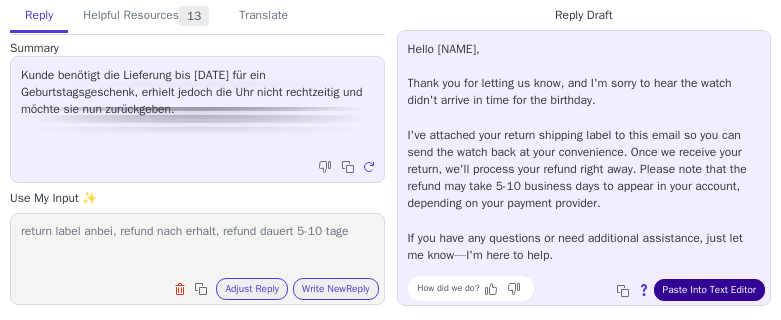 click on "Paste Into Text Editor" at bounding box center (709, 290) 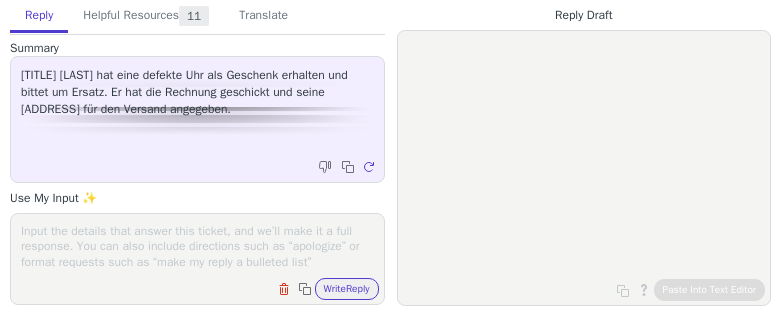 scroll, scrollTop: 0, scrollLeft: 0, axis: both 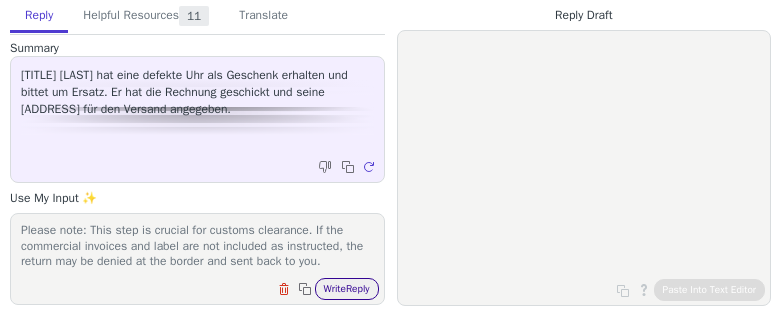 type on "Hello,
Thank you for reaching out regarding your return. We’re sorry to hear that the watch did not meet your expectations.
You will receive the return shipping label, commercial invoice, and return instructions in a separate email from FedEx. If you do not see the email in your inbox, please check your spam or junk folder as well.
Important Instructions for Return:
Place the watch securely in its original, unworn condition and packaging.
Print 3 copies of the commercial invoice and the return label.
When visiting FedEx, request 2 shipping pouches. Place the 3 commercial invoices into one pouch and the return label into the second pouch. Attach both pouches to the outside of the return package.
Please note: This step is crucial for customs clearance. If the commercial invoices and label are not included as instructed, the return may be denied at the border and sent back to you." 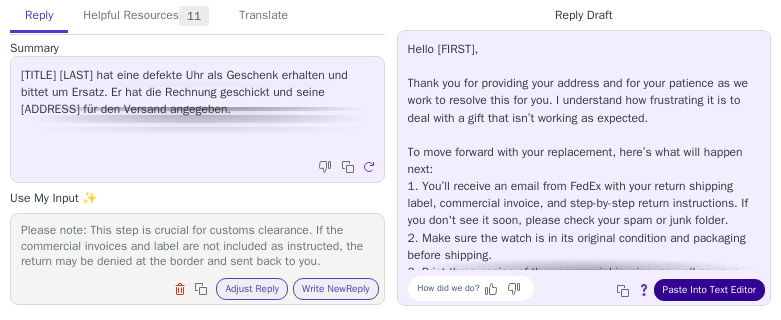 click on "Paste Into Text Editor" at bounding box center (709, 290) 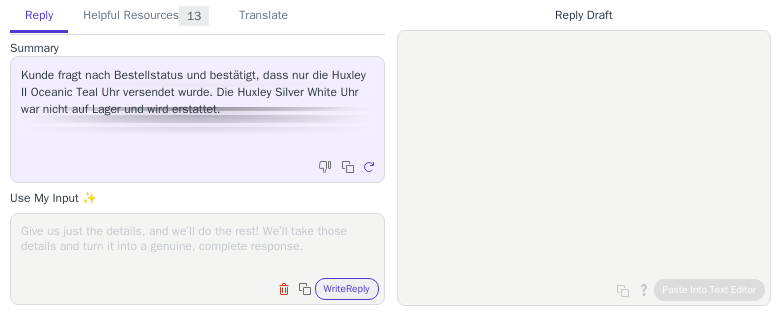 scroll, scrollTop: 0, scrollLeft: 0, axis: both 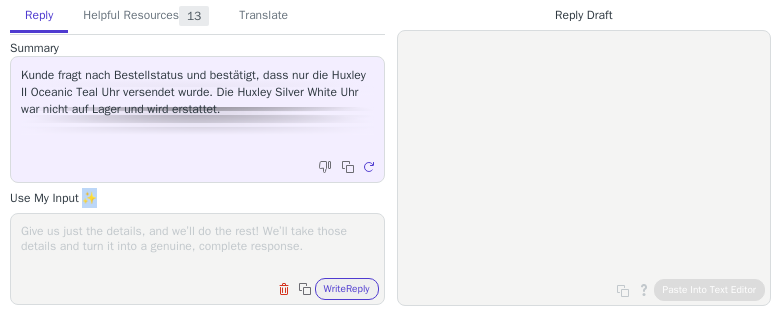 click on "Summary Kunde fragt nach Bestellstatus und bestätigt, dass nur die Huxley II Oceanic Teal Uhr versendet wurde. Die Huxley Silver White Uhr war nicht auf Lager und wird erstattet. Copy to clipboard Regenerate Use My Input ✨ Clear field Copy to clipboard Write  Reply" at bounding box center [197, 172] 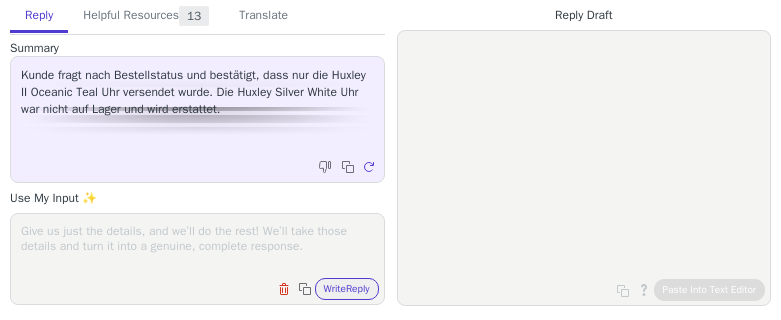 click at bounding box center [197, 246] 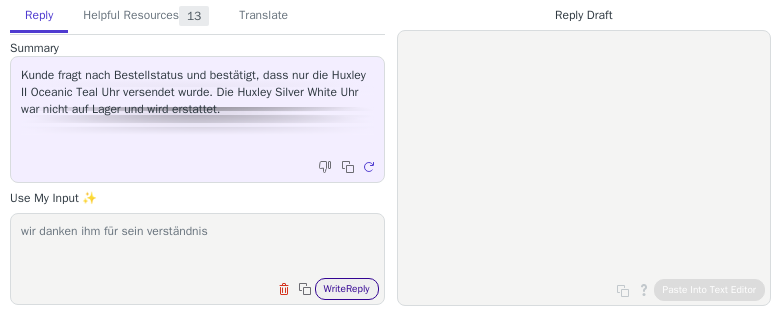 type on "wir danken ihm für sein verständnis" 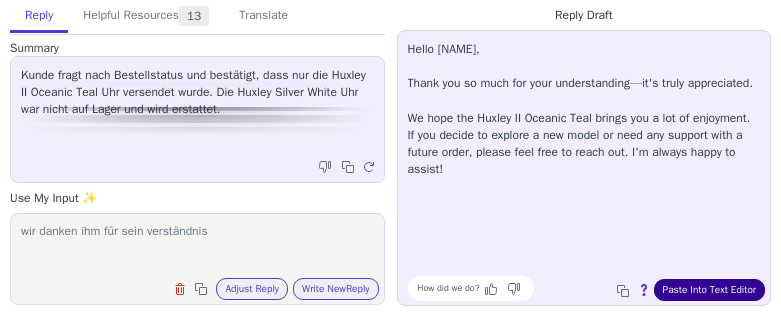 click on "Paste Into Text Editor" at bounding box center [709, 290] 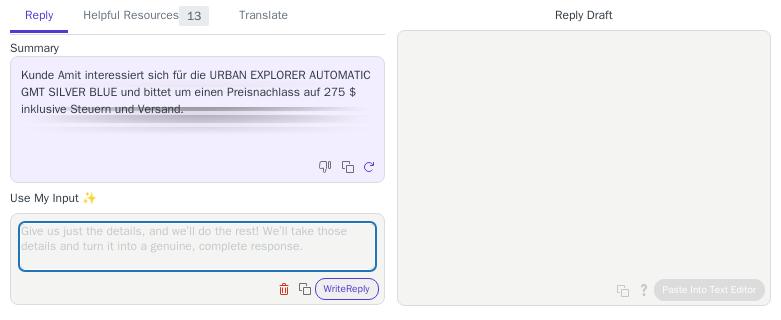 click at bounding box center [197, 246] 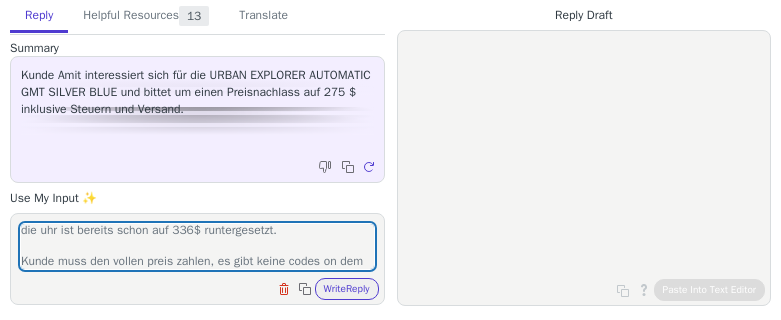 scroll, scrollTop: 16, scrollLeft: 0, axis: vertical 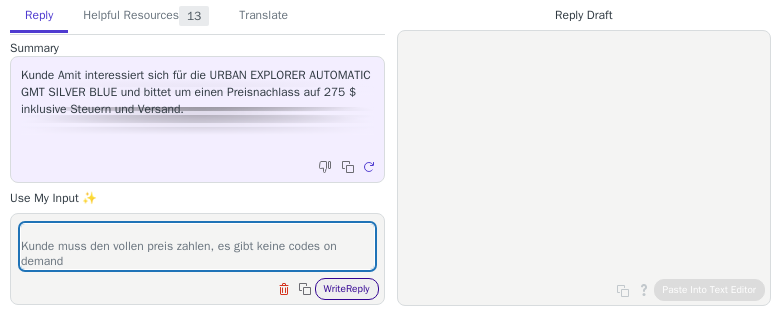 type on "die uhr ist bereits schon auf 336$ runtergesetzt.
Kunde muss den vollen preis zahlen, es gibt keine codes on demand" 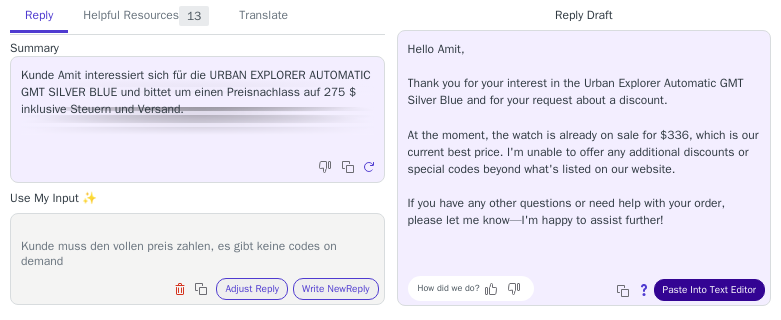 click on "Paste Into Text Editor" at bounding box center [709, 290] 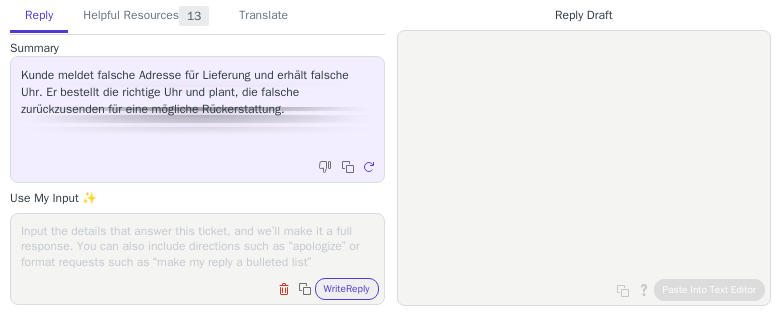 scroll, scrollTop: 0, scrollLeft: 0, axis: both 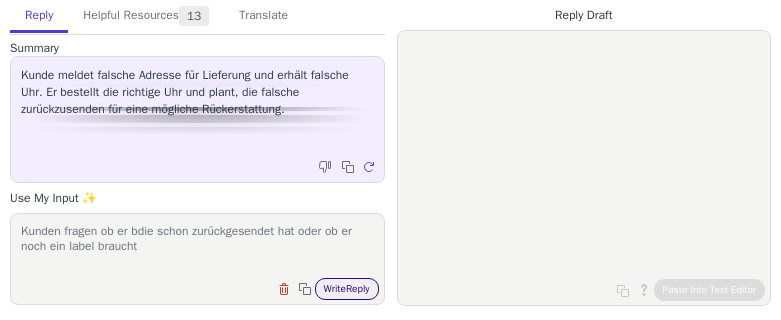 type on "Kunden fragen ob er bdie schon zurückgesendet hat oder ob er noch ein label braucht" 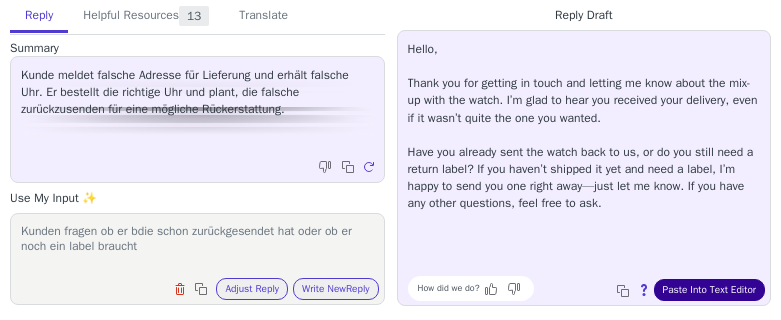 click on "Paste Into Text Editor" at bounding box center [709, 290] 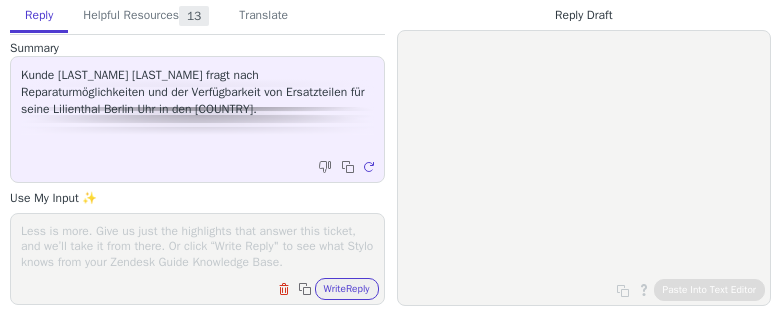 scroll, scrollTop: 0, scrollLeft: 0, axis: both 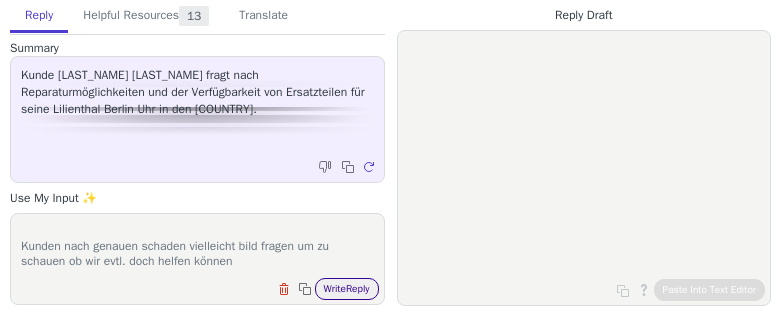 type on "Kunden fragen, ob es sich um seine bestellung von 2022 handelt ?
Wenn ja dann ist die uhr leider nicht mehr in der garantiezeit und wir haben derzeit keine ersatzteile der zeitgeist automatik all black mehr auf alger.
Kunden nach genauen schaden vielleicht bild fragen um zu schauen ob wir evtl. doch helfen können" 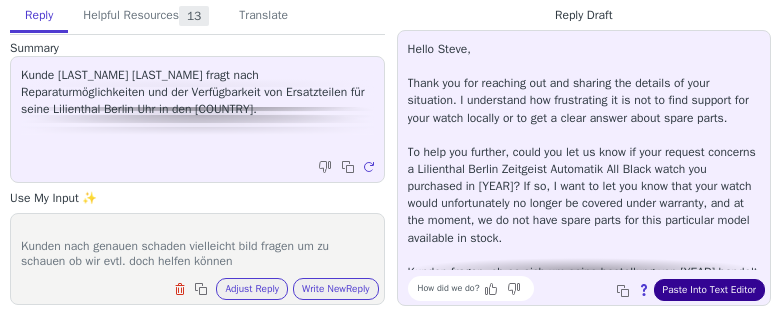 click on "Paste Into Text Editor" at bounding box center (709, 290) 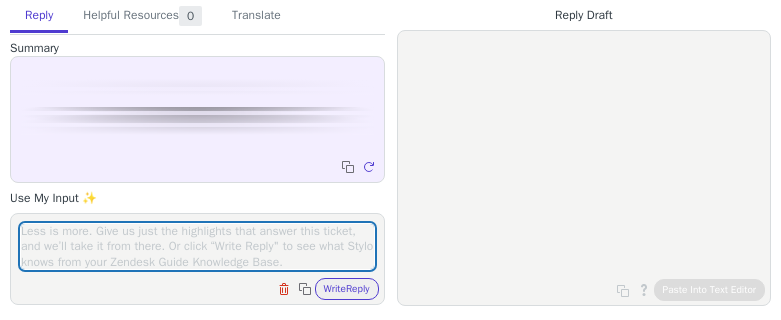 scroll, scrollTop: 0, scrollLeft: 0, axis: both 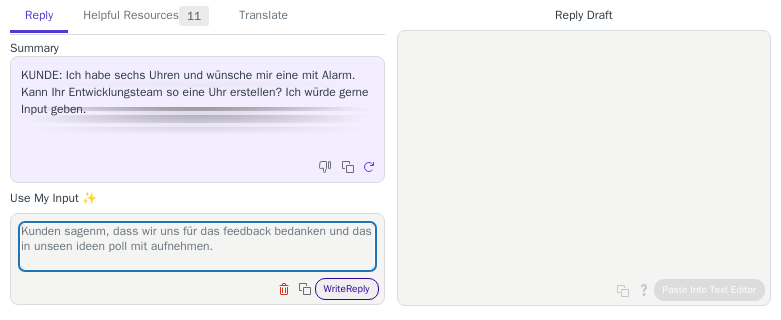 type on "Kunden sagenm, dass wir uns für das feedback bedanken und das in unseen ideen poll mit aufnehmen." 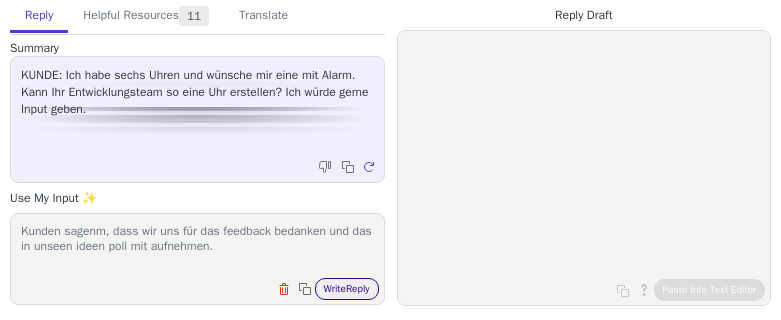 click on "Write  Reply" at bounding box center (347, 289) 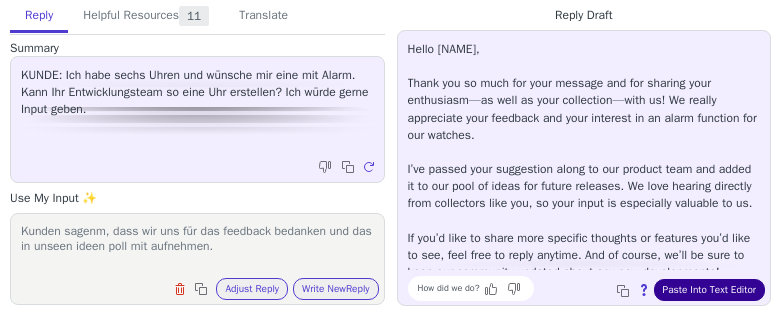 click on "Paste Into Text Editor" at bounding box center (709, 290) 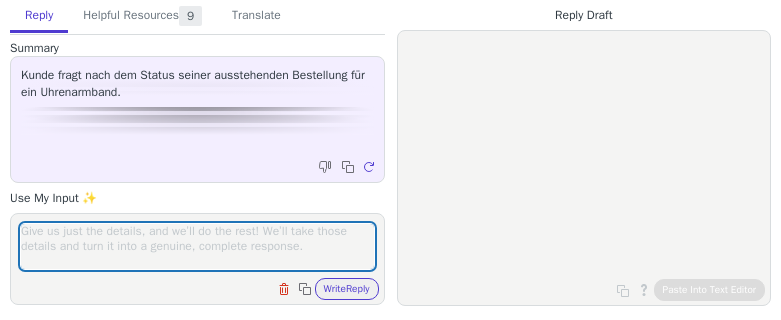 scroll, scrollTop: 0, scrollLeft: 0, axis: both 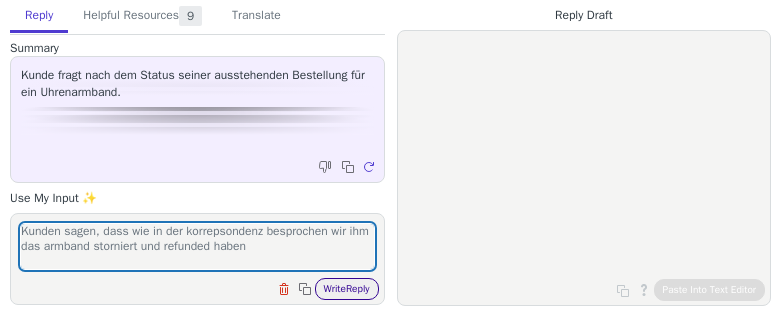 type on "Kunden sagen, dass wie in der korrepsondenz besprochen wir ihm das armband storniert und refunded haben" 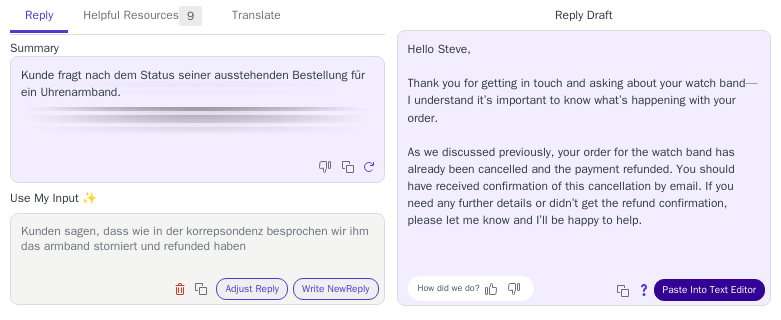 click on "Paste Into Text Editor" at bounding box center (709, 290) 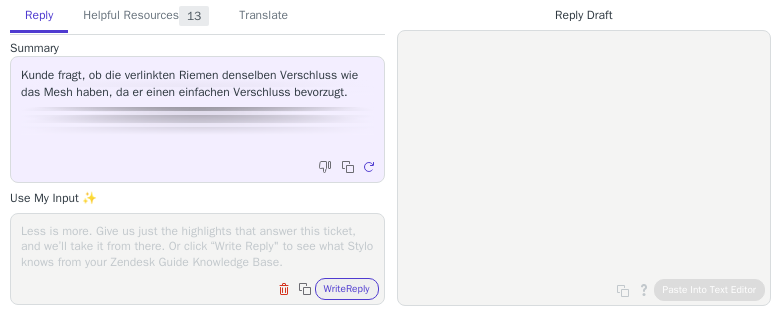 scroll, scrollTop: 0, scrollLeft: 0, axis: both 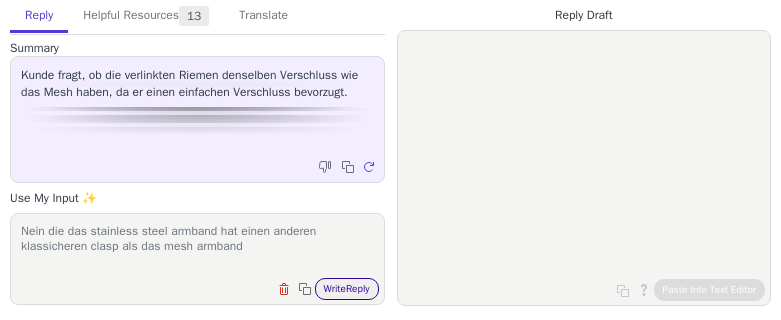 type on "Nein die das stainless steel armband hat einen anderen klassicheren clasp als das mesh armband" 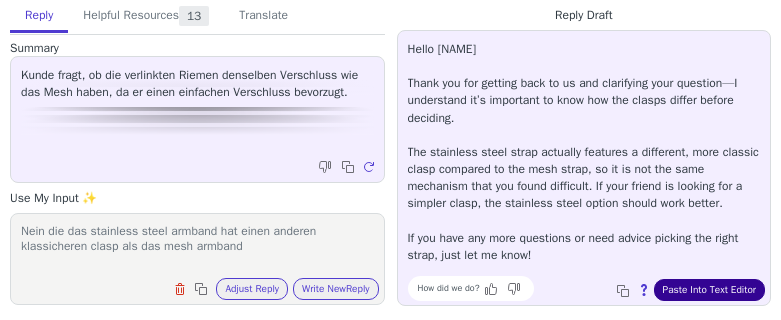 click on "Paste Into Text Editor" at bounding box center [709, 290] 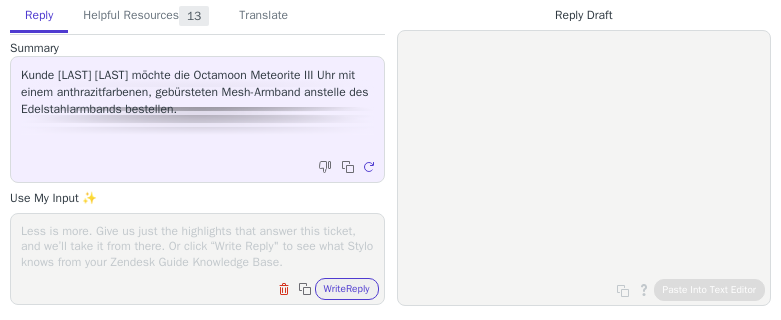 scroll, scrollTop: 0, scrollLeft: 0, axis: both 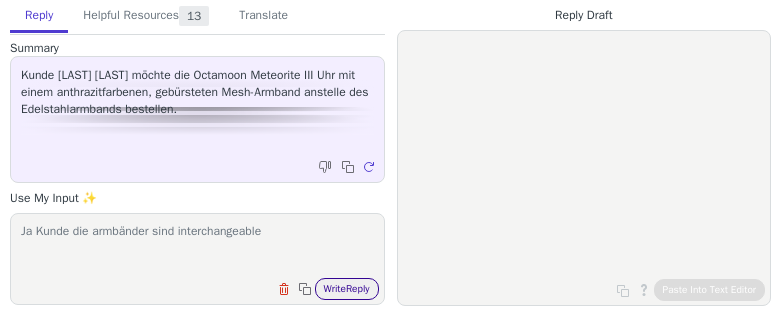 type on "Ja Kunde die armbänder sind interchangeable" 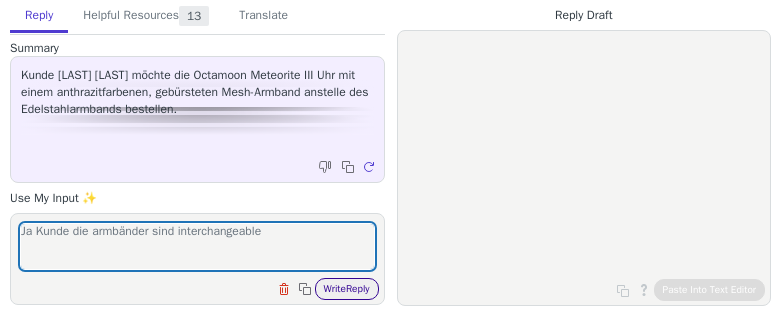 click on "Write  Reply" at bounding box center [347, 289] 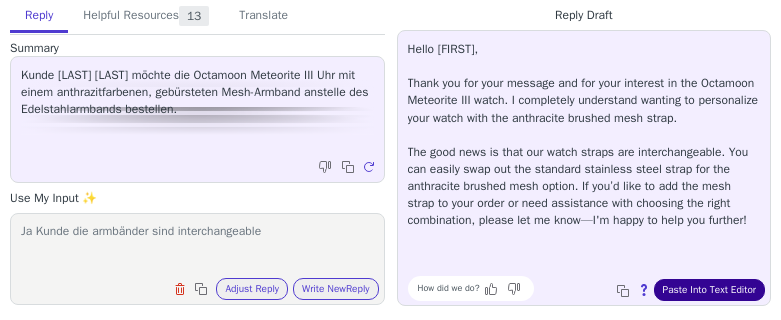 click on "Paste Into Text Editor" at bounding box center (709, 290) 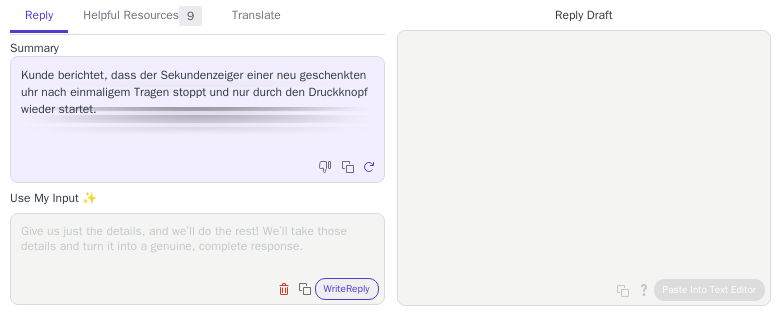 scroll, scrollTop: 0, scrollLeft: 0, axis: both 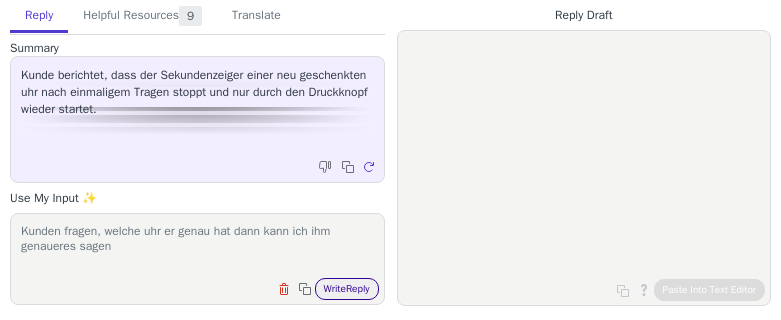 type on "Kunden fragen, welche uhr er genau hat dann kann ich ihm genaueres sagen" 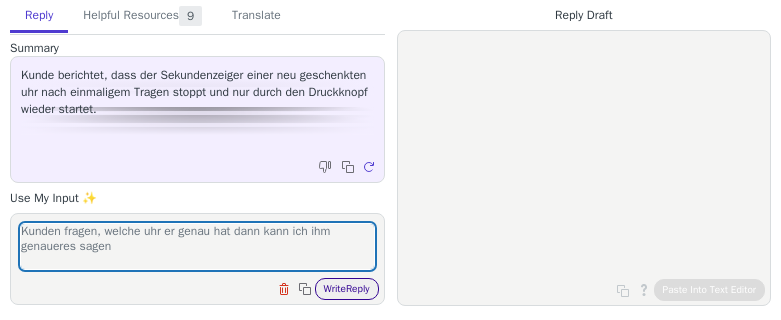 click on "Write  Reply" at bounding box center [347, 289] 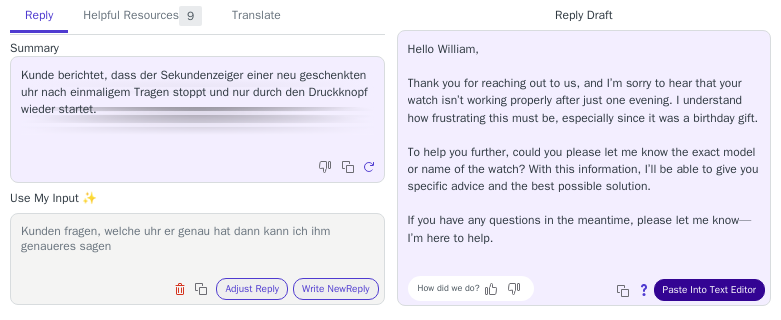 click on "Paste Into Text Editor" at bounding box center (709, 290) 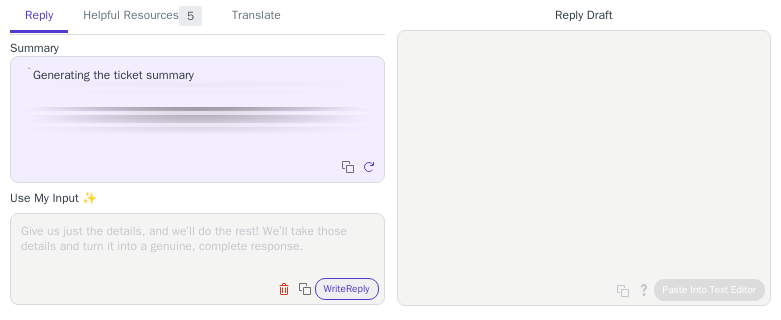 scroll, scrollTop: 0, scrollLeft: 0, axis: both 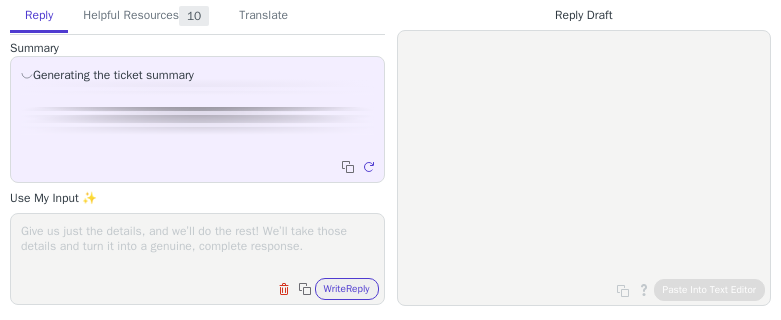 click at bounding box center (197, 246) 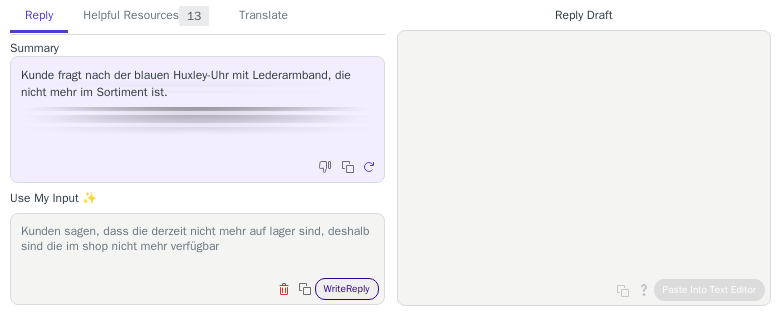type on "Kunden sagen, dass die derzeit nicht mehr auf lager sind, deshalb sind die im shop nicht mehr verfügbar" 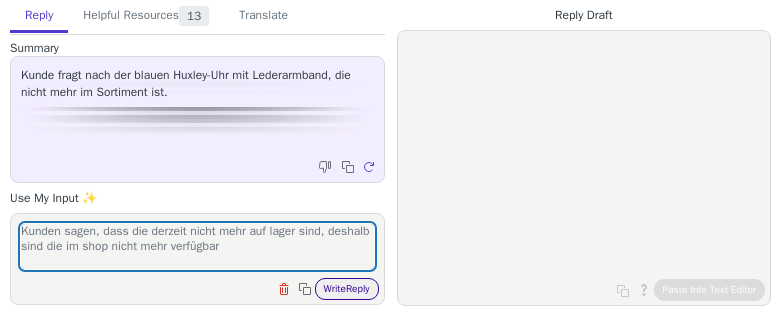 click on "Write  Reply" at bounding box center (347, 289) 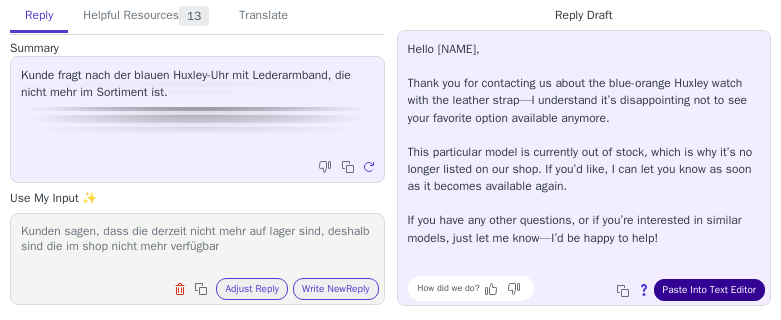 click on "Paste Into Text Editor" at bounding box center [709, 290] 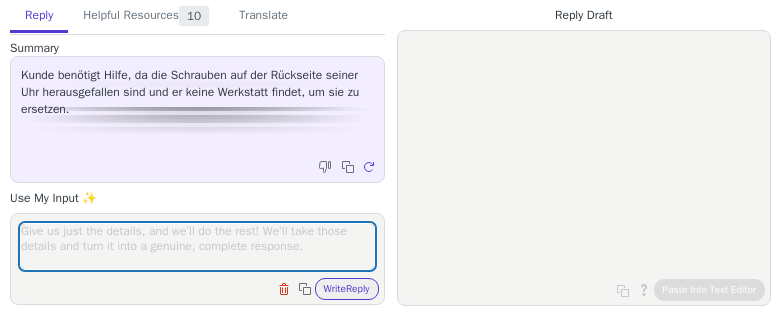 click at bounding box center [197, 246] 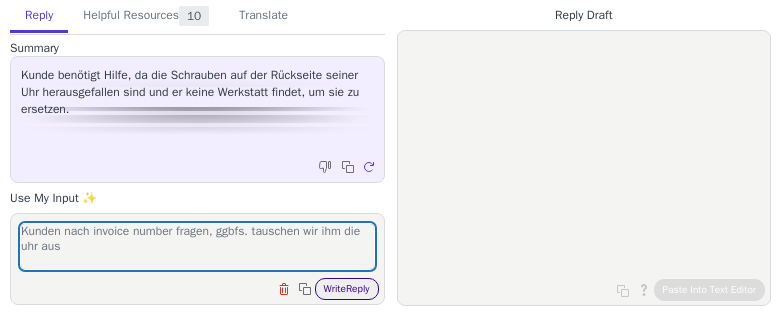 type on "Kunden nach invoice number fragen, ggbfs. tauschen wir ihm die uhr aus" 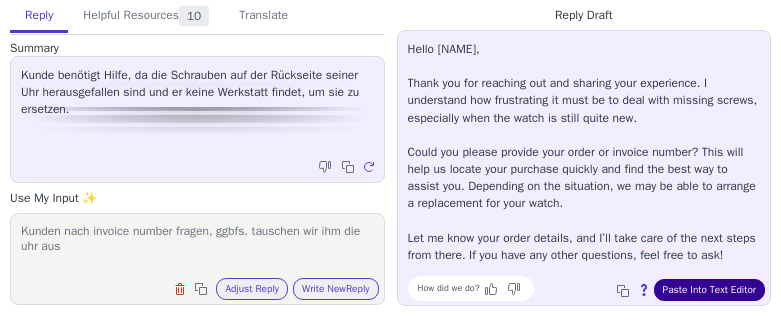 click on "Paste Into Text Editor" at bounding box center (709, 290) 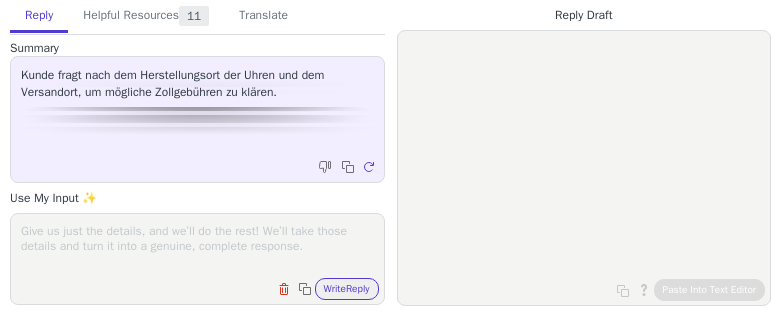scroll, scrollTop: 0, scrollLeft: 0, axis: both 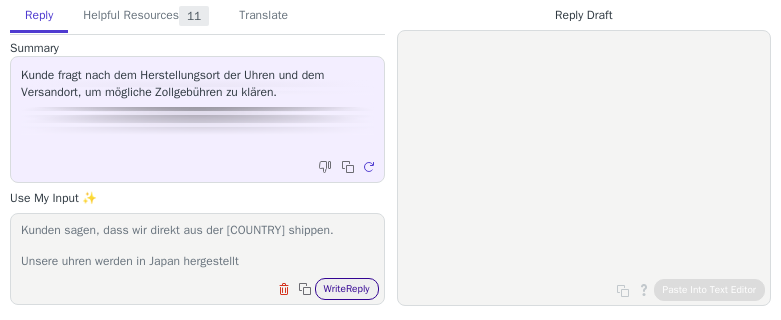 type on "Kunden sagen, dass wir direkt aus der [COUNTRY] shippen.
Unsere uhren werden in Japan hergestellt" 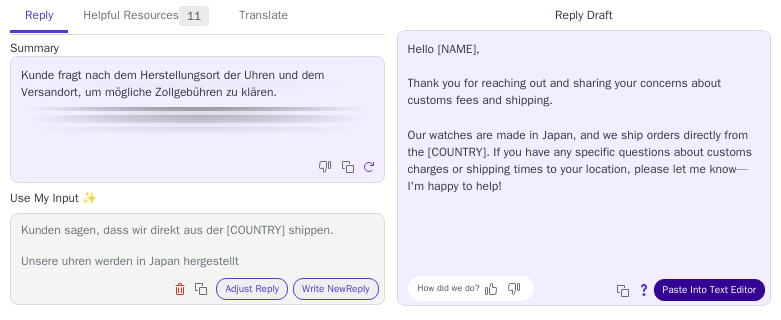 click on "Paste Into Text Editor" at bounding box center [709, 290] 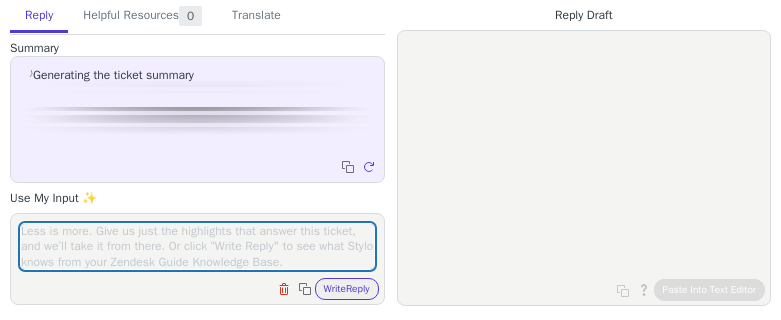 scroll, scrollTop: 0, scrollLeft: 0, axis: both 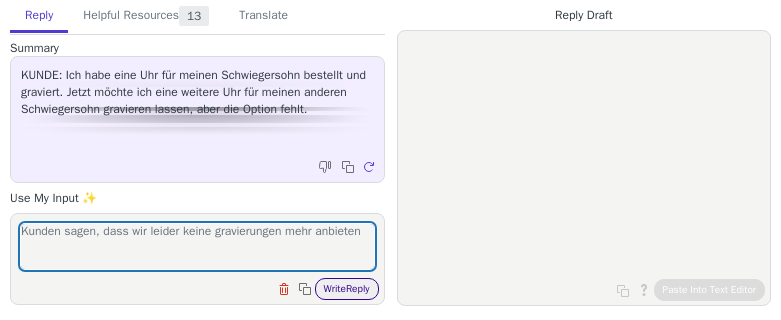 type on "Kunden sagen, dass wir leider keine gravierungen mehr anbieten" 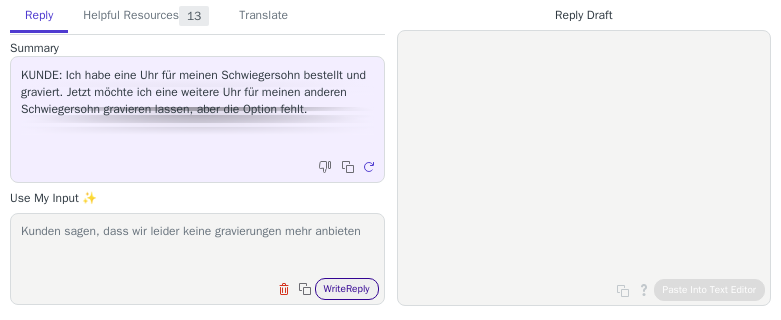 click on "Write  Reply" at bounding box center (347, 289) 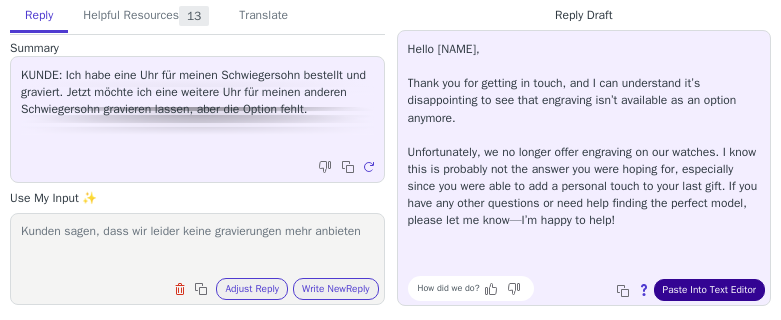 click on "Paste Into Text Editor" at bounding box center [709, 290] 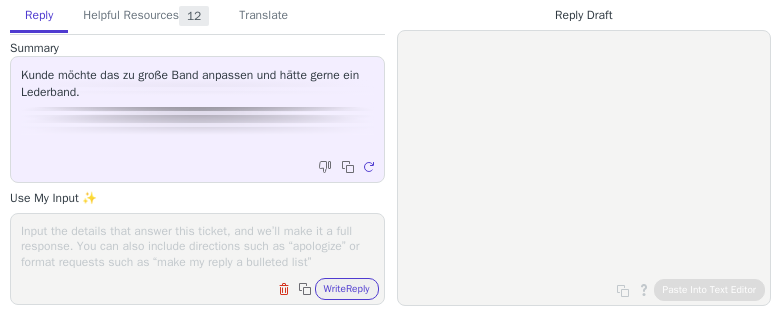 scroll, scrollTop: 0, scrollLeft: 0, axis: both 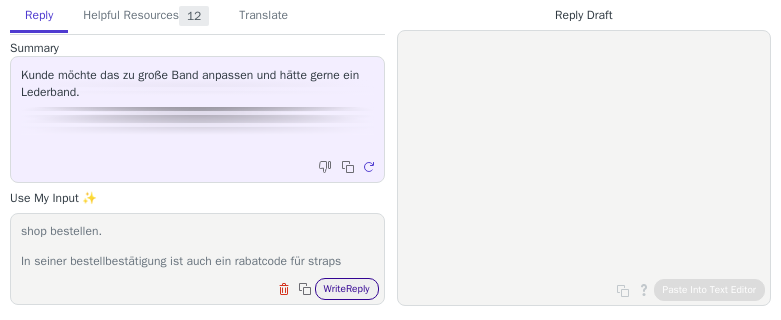 type on "Kunden sagen, dass er das armband bei einem juwelier kleiner machen lassen kann.
Wenn er ein lederarmband haben will, kann er das in unserem shop bestellen.
In seiner bestellbestätigung ist auch ein rabatcode für straps" 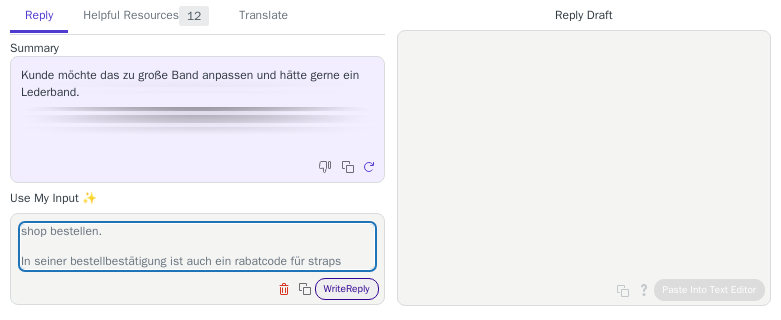 click on "Write  Reply" at bounding box center (347, 289) 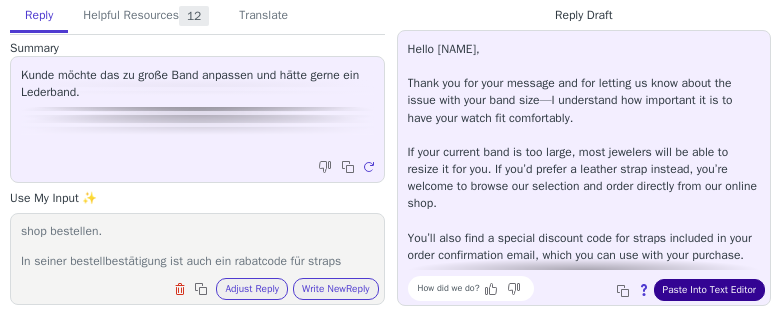 click on "Paste Into Text Editor" at bounding box center [709, 290] 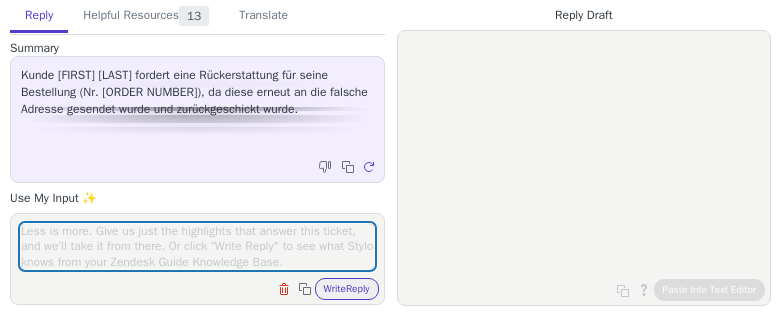 scroll, scrollTop: 0, scrollLeft: 0, axis: both 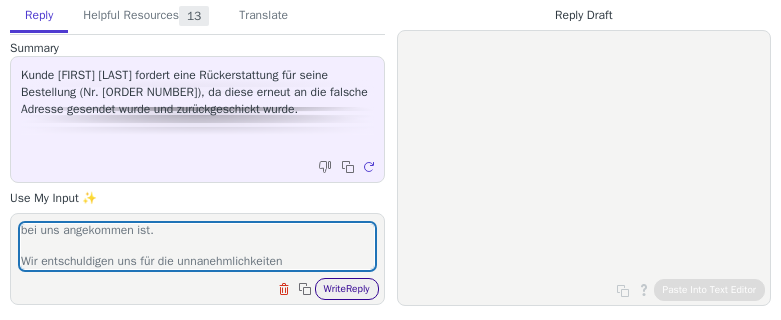 type on "Kunden sagen, dass wir ihm die bestellung refunden sobald die bei uns angekommen ist.
Wir entschuldigen uns für die unnanehmlichkeiten" 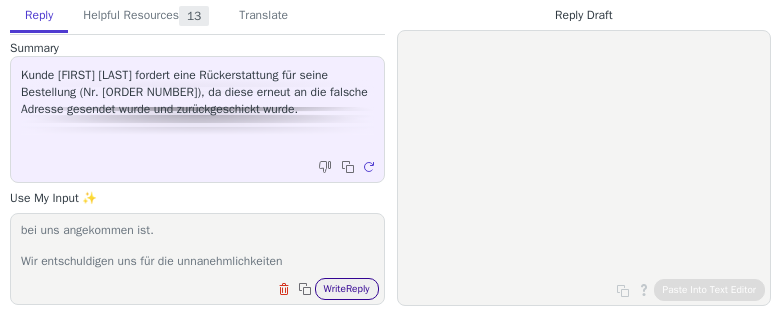click on "Write  Reply" at bounding box center [347, 289] 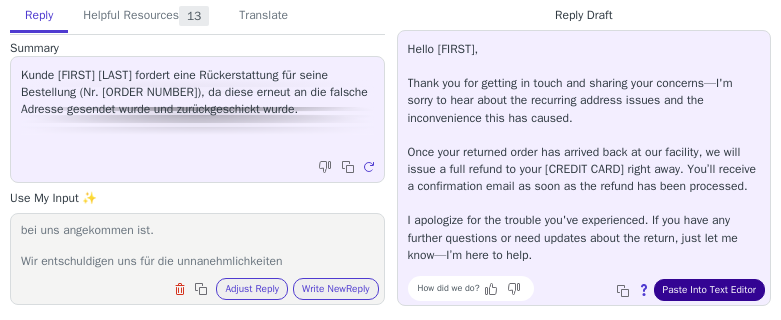 click on "Paste Into Text Editor" at bounding box center (709, 290) 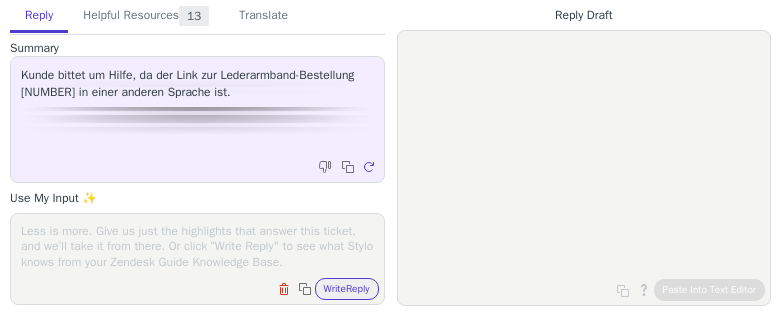 scroll, scrollTop: 0, scrollLeft: 0, axis: both 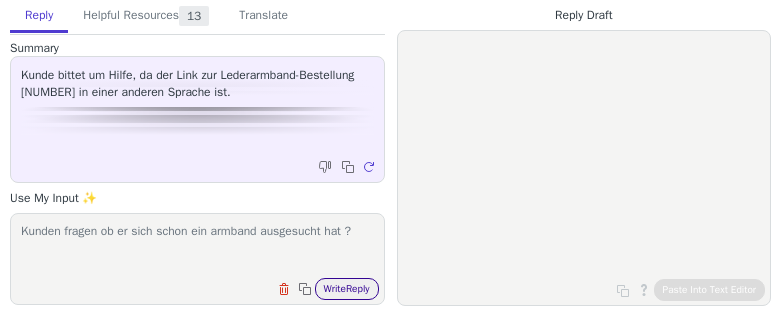 type on "Kunden fragen ob er sich schon ein armband ausgesucht hat ?" 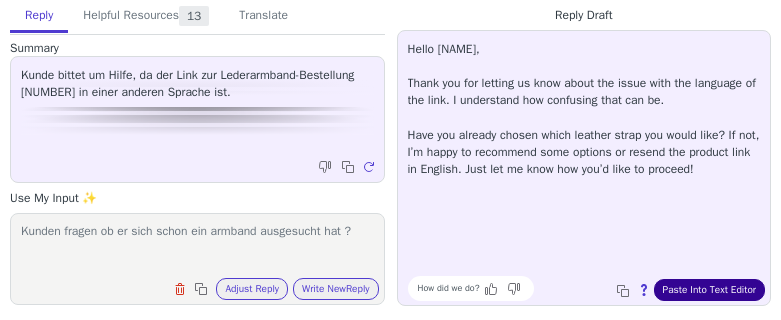 click on "Paste Into Text Editor" at bounding box center (709, 290) 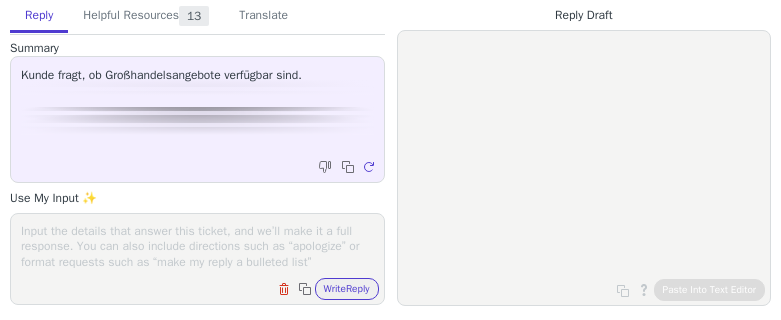 scroll, scrollTop: 0, scrollLeft: 0, axis: both 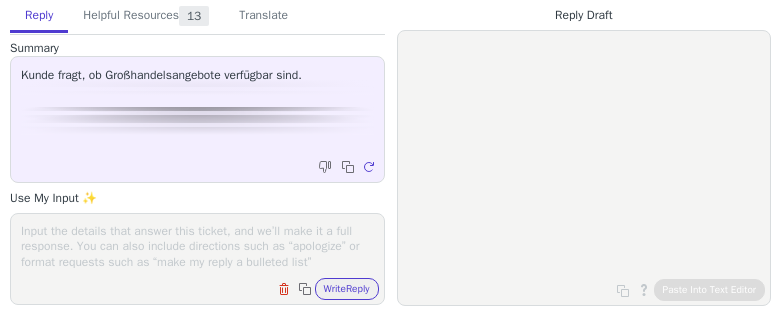click at bounding box center [197, 246] 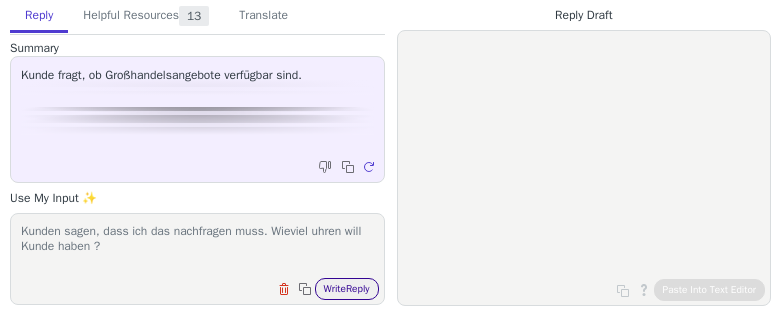 type on "Kunden sagen, dass ich das nachfragen muss. Wieviel uhren will Kunde haben ?" 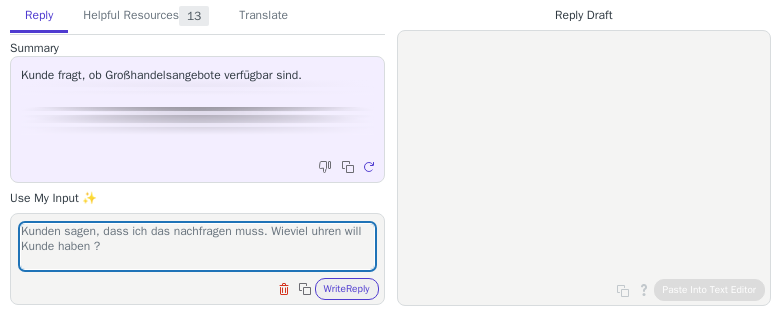 click on "Write  Reply" at bounding box center [347, 289] 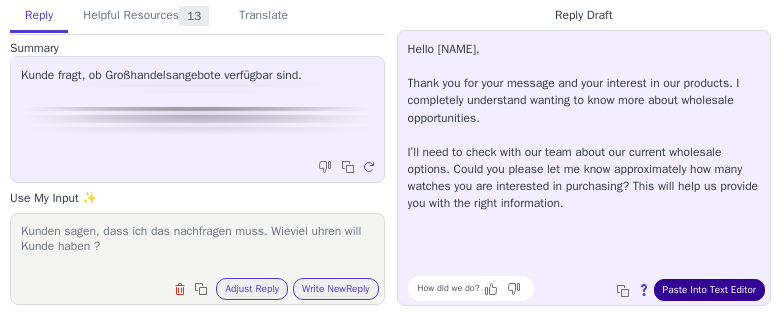 click on "Paste Into Text Editor" at bounding box center (709, 290) 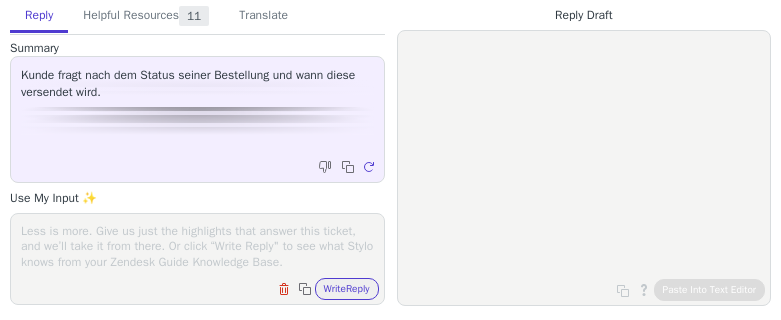 scroll, scrollTop: 0, scrollLeft: 0, axis: both 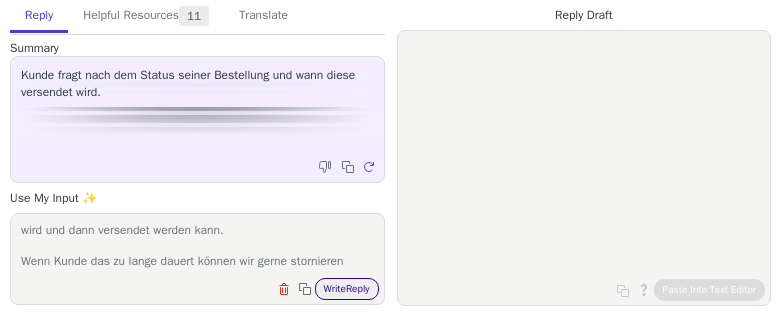 type on "Kunden sagen, dass die uhr gegen ende des monats restocked wird und dann versendet werden kann.
Wenn Kunde das zu lange dauert können wir gerne stornieren" 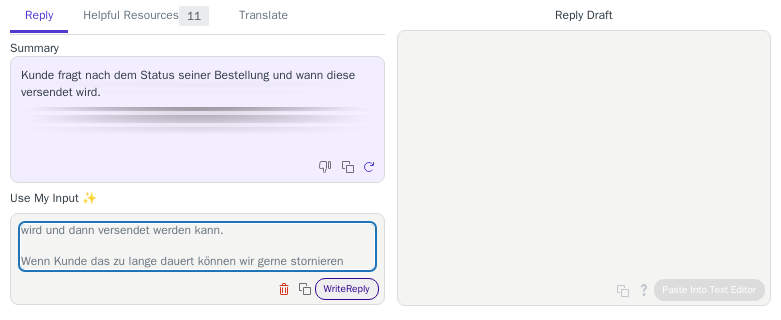 click on "Write  Reply" at bounding box center [347, 289] 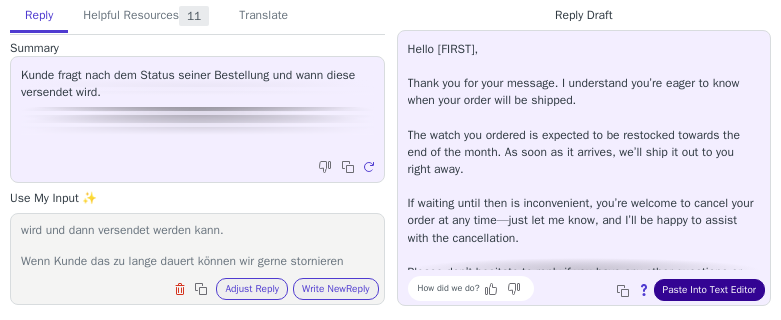 click on "Paste Into Text Editor" at bounding box center [709, 290] 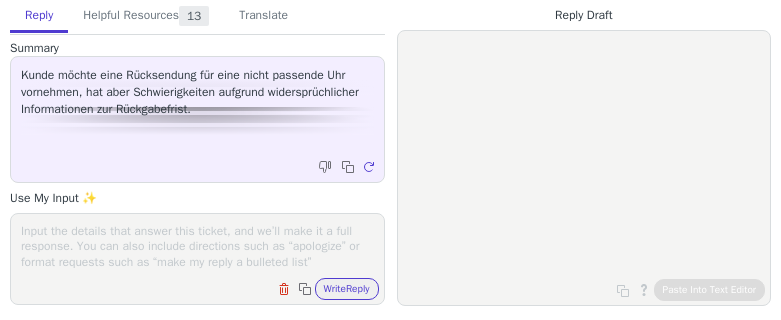 scroll, scrollTop: 0, scrollLeft: 0, axis: both 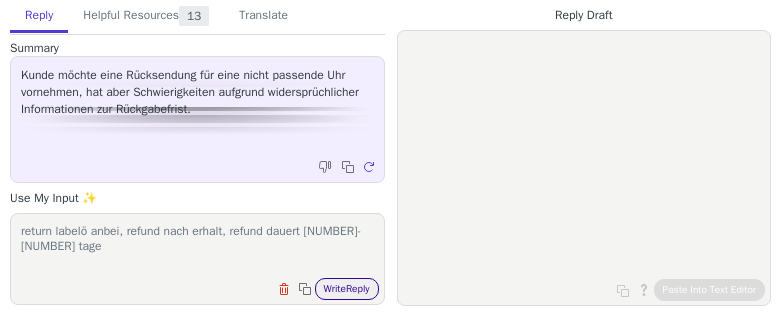 type on "return labelö anbei, refund nach erhalt, refund dauert 5-10 tage" 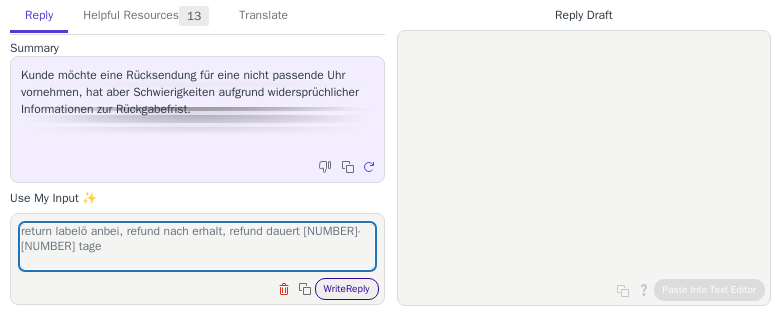 click on "Write  Reply" at bounding box center [347, 289] 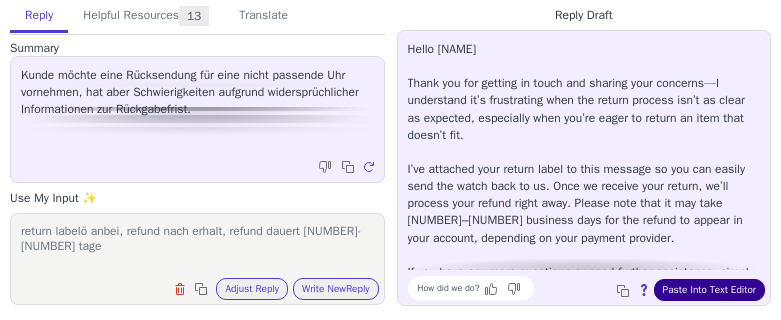 click on "Paste Into Text Editor" at bounding box center (709, 290) 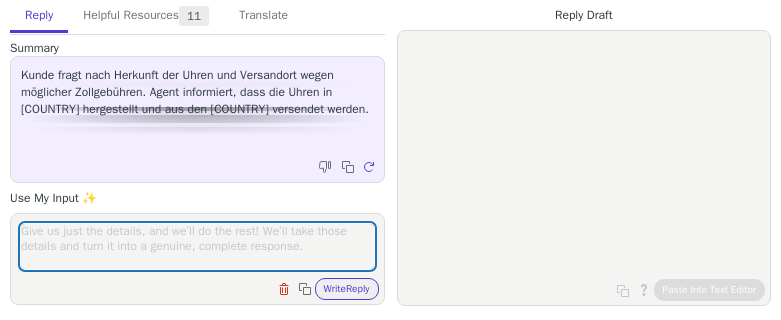 click at bounding box center [197, 246] 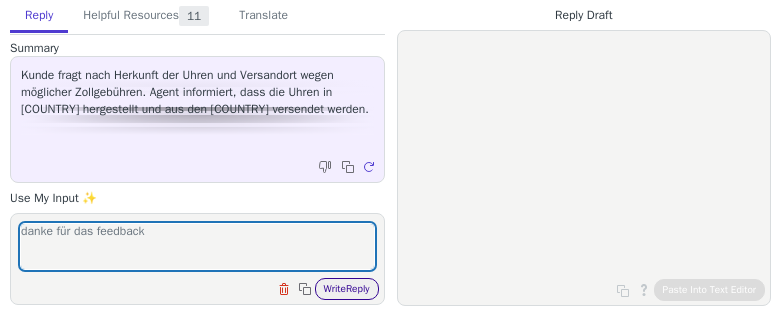type on "danke für das feedback" 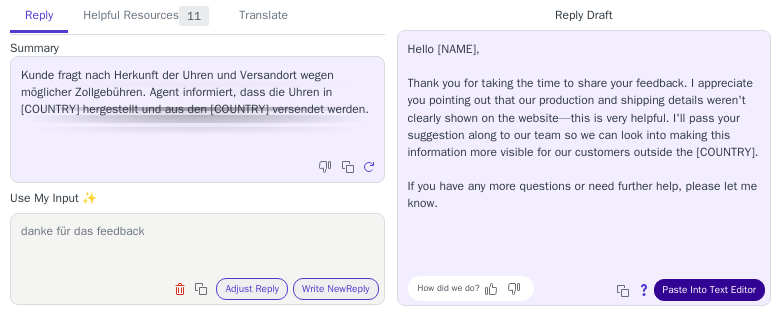 click on "Paste Into Text Editor" at bounding box center (709, 290) 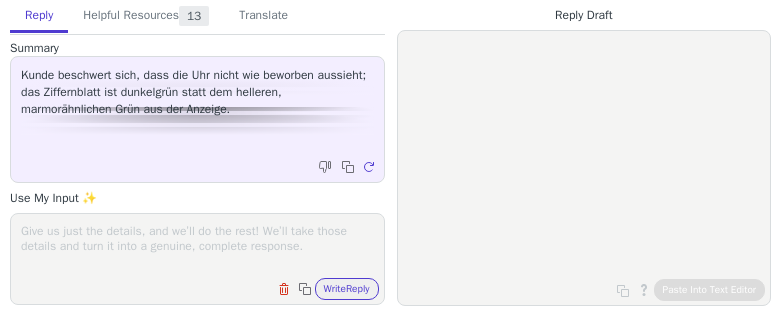 scroll, scrollTop: 0, scrollLeft: 0, axis: both 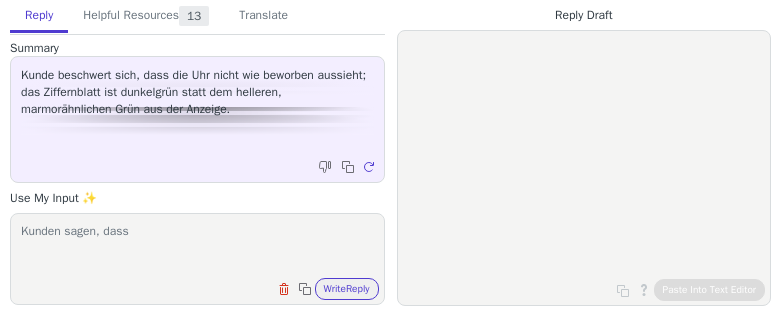click on "Kunden sagen, dass" at bounding box center (197, 246) 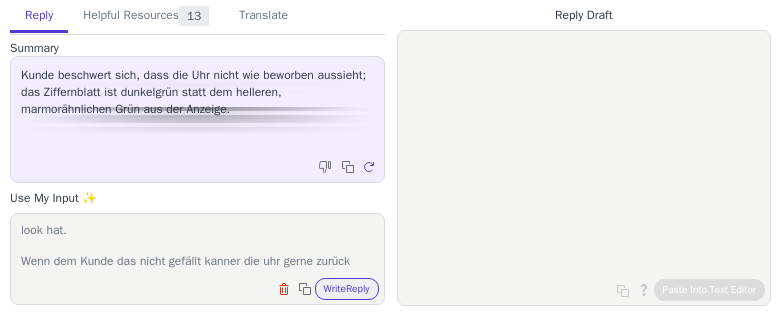scroll, scrollTop: 32, scrollLeft: 0, axis: vertical 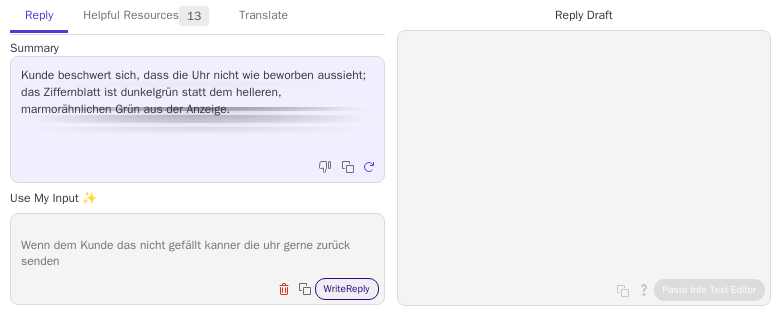 type on "Kunden sagen, dass jede uhr von dieser charge einen eigenen look hat.
Wenn dem Kunde das nicht gefällt kanner die uhr gerne zurück senden" 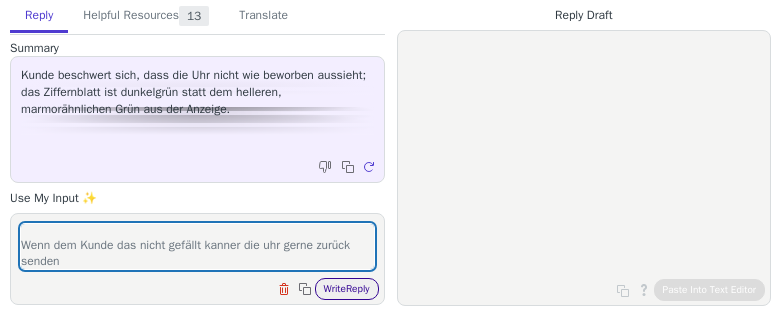 click on "Write  Reply" at bounding box center [347, 289] 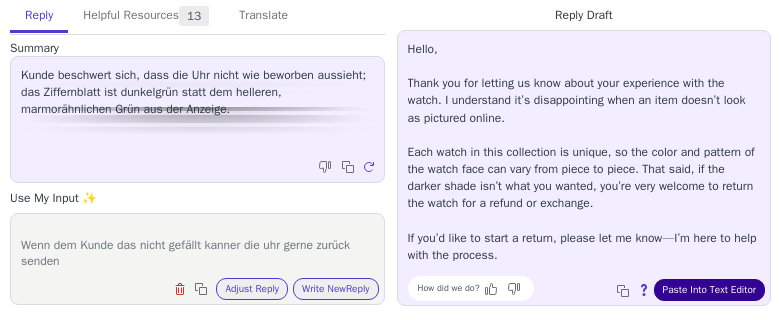 click on "Paste Into Text Editor" at bounding box center [709, 290] 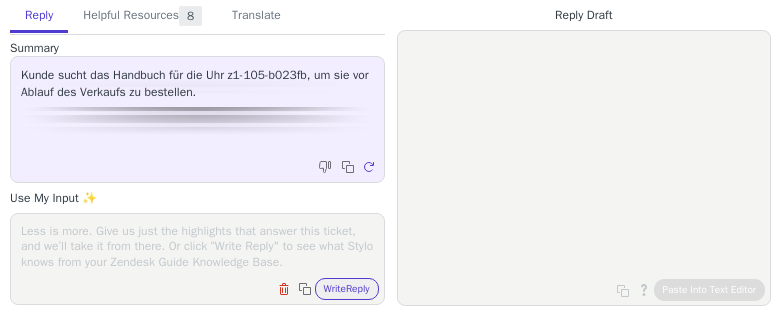 scroll, scrollTop: 0, scrollLeft: 0, axis: both 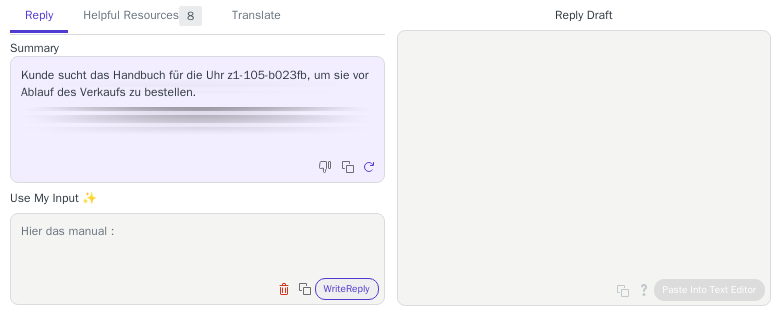 paste on "https://support.lilienthal.berlin/hc/en-us/article_attachments/28499904411165" 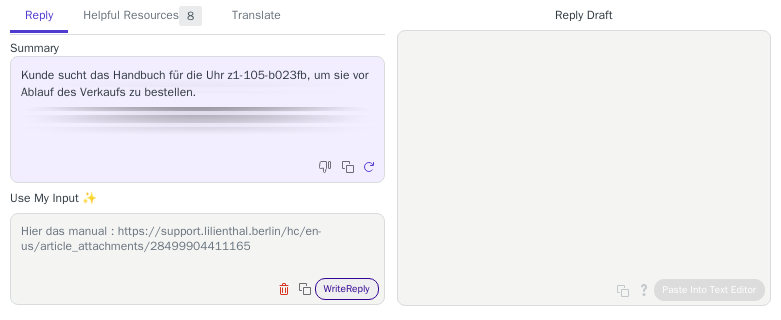 type on "Hier das manual : https://support.lilienthal.berlin/hc/en-us/article_attachments/28499904411165" 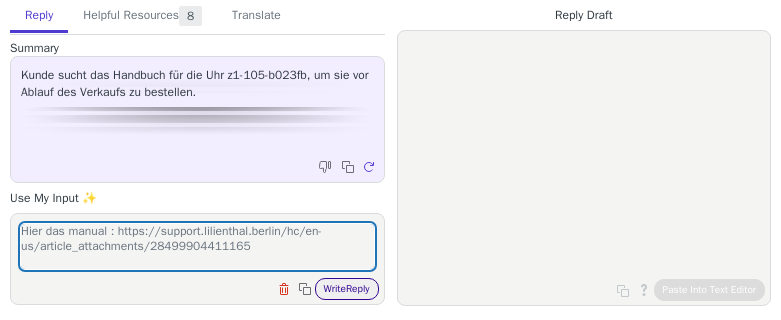 click on "Write  Reply" at bounding box center (347, 289) 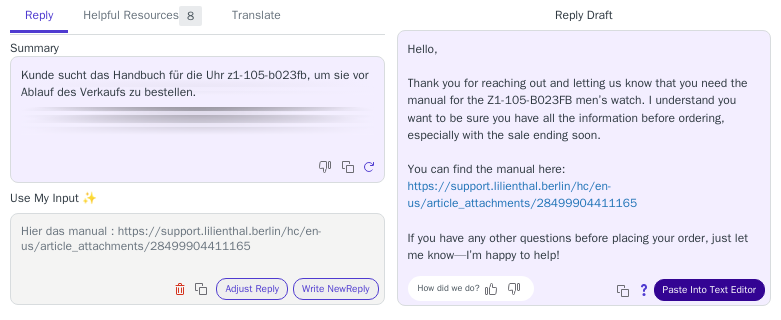 click on "Paste Into Text Editor" at bounding box center (709, 290) 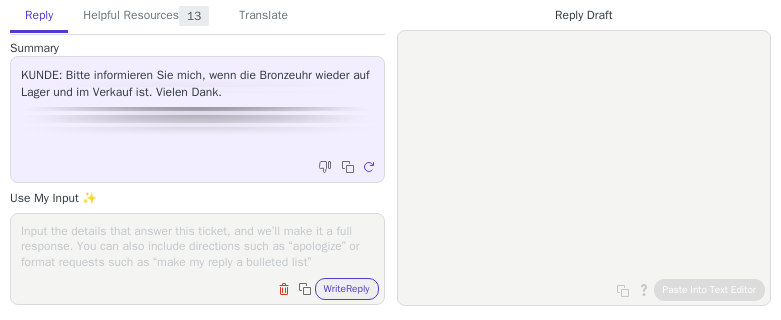 scroll, scrollTop: 0, scrollLeft: 0, axis: both 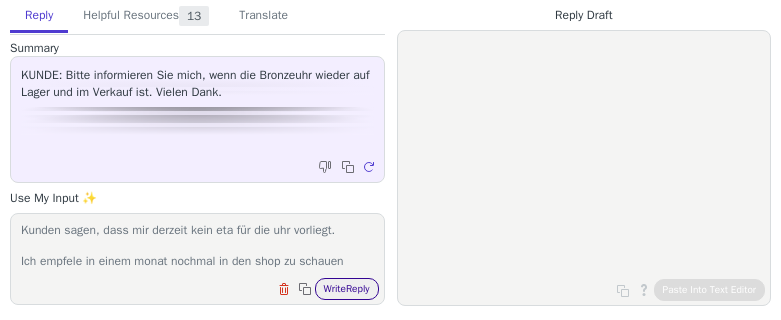type on "Kunden sagen, dass mir derzeit kein eta für die uhr vorliegt.
Ich empfele in einem monat nochmal in den shop zu schauen" 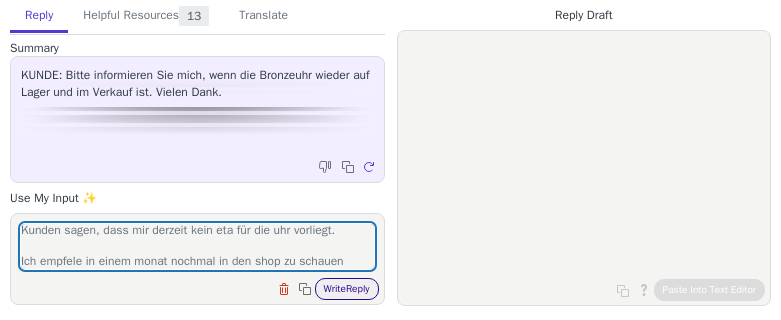click on "Write  Reply" at bounding box center (347, 289) 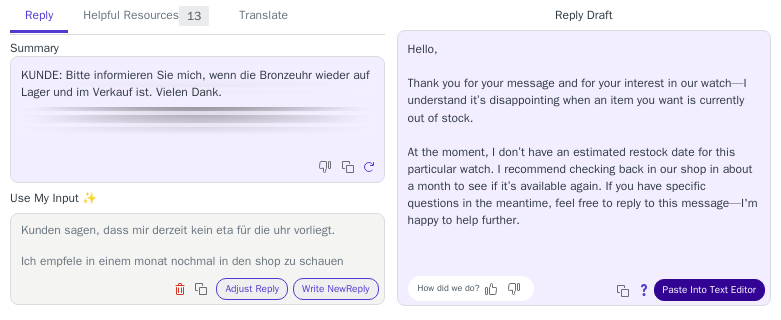click on "Paste Into Text Editor" at bounding box center (709, 290) 